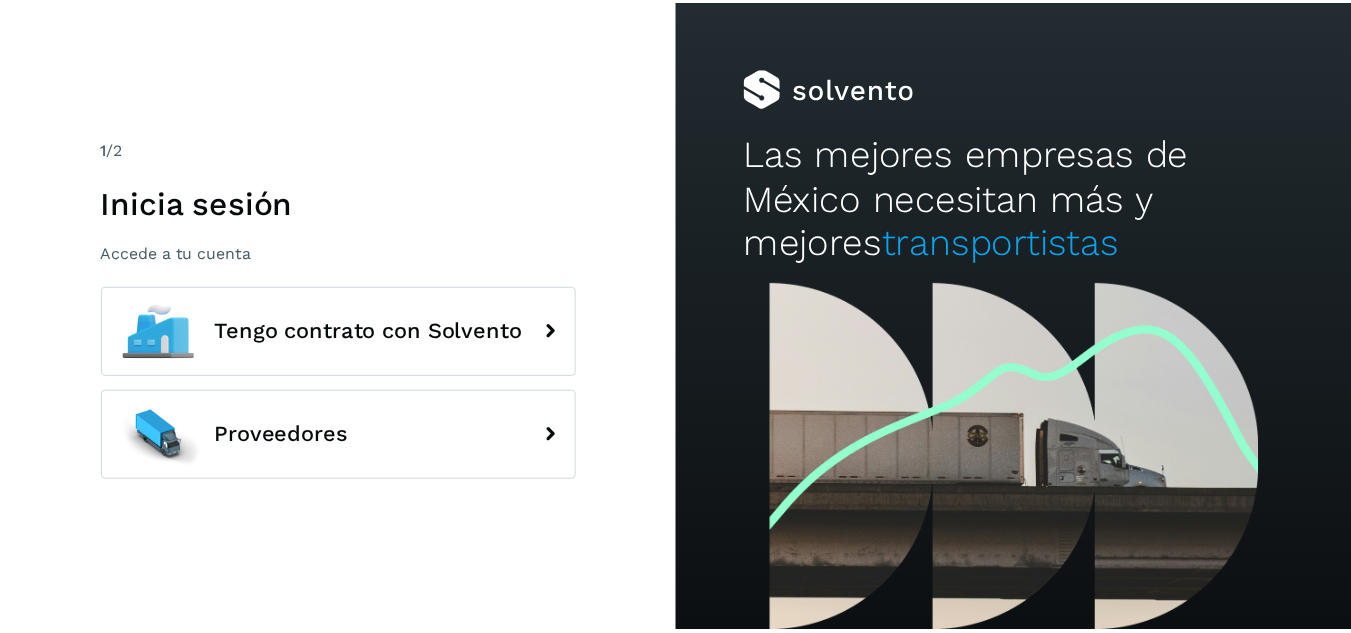 scroll, scrollTop: 0, scrollLeft: 0, axis: both 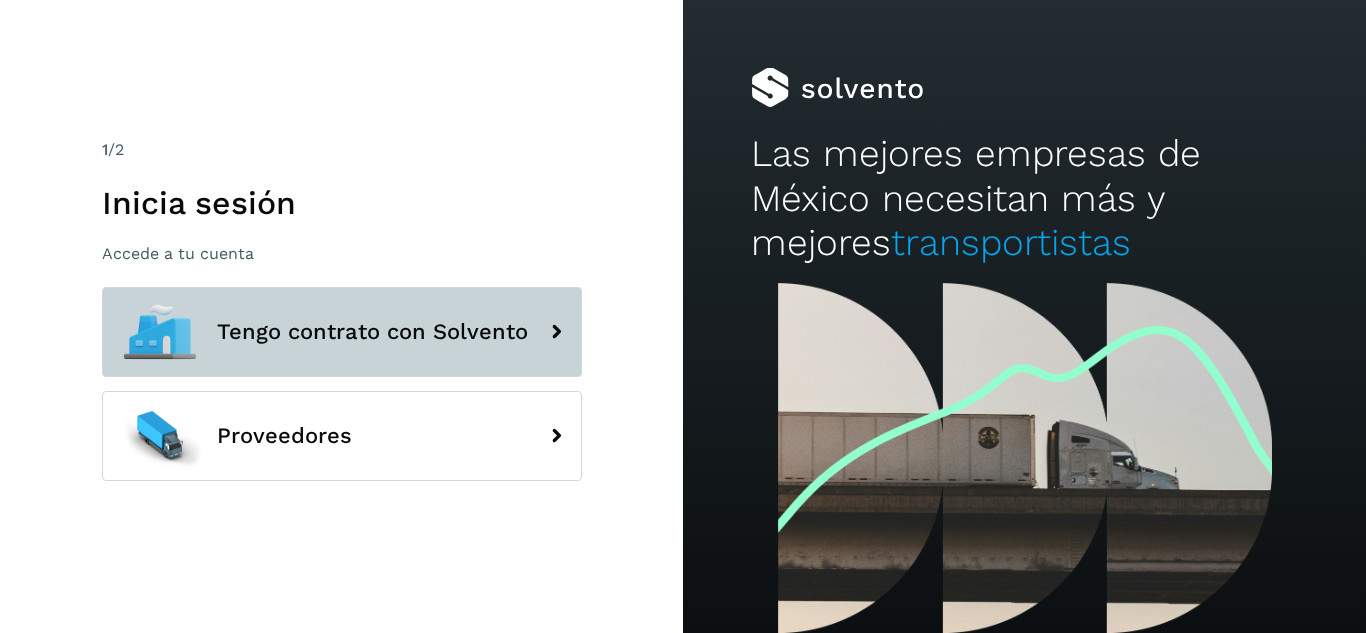 click on "Tengo contrato con Solvento" 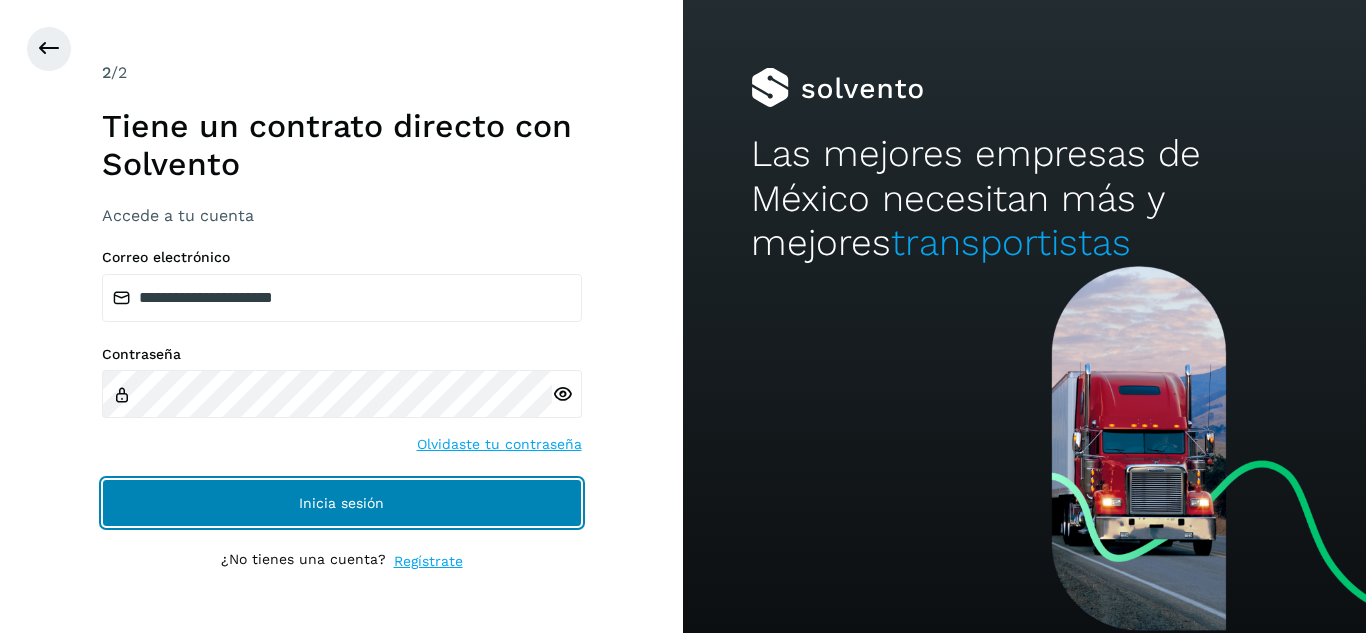 click on "Inicia sesión" 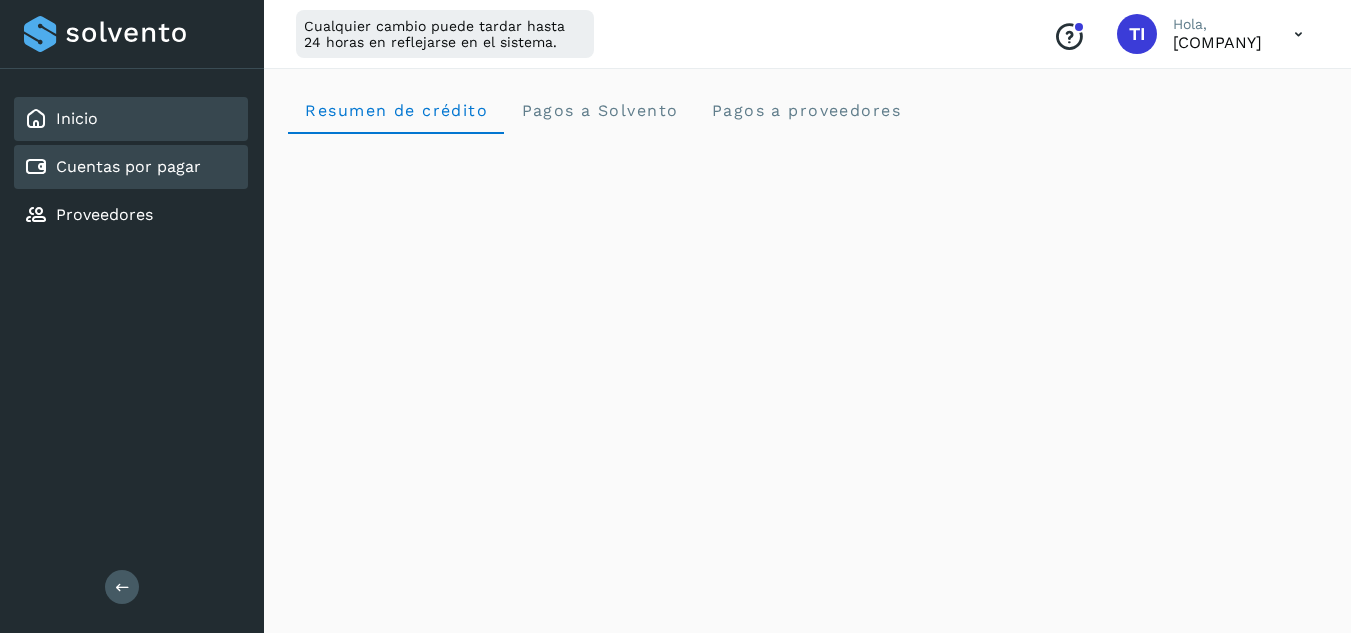 click on "Cuentas por pagar" at bounding box center (128, 166) 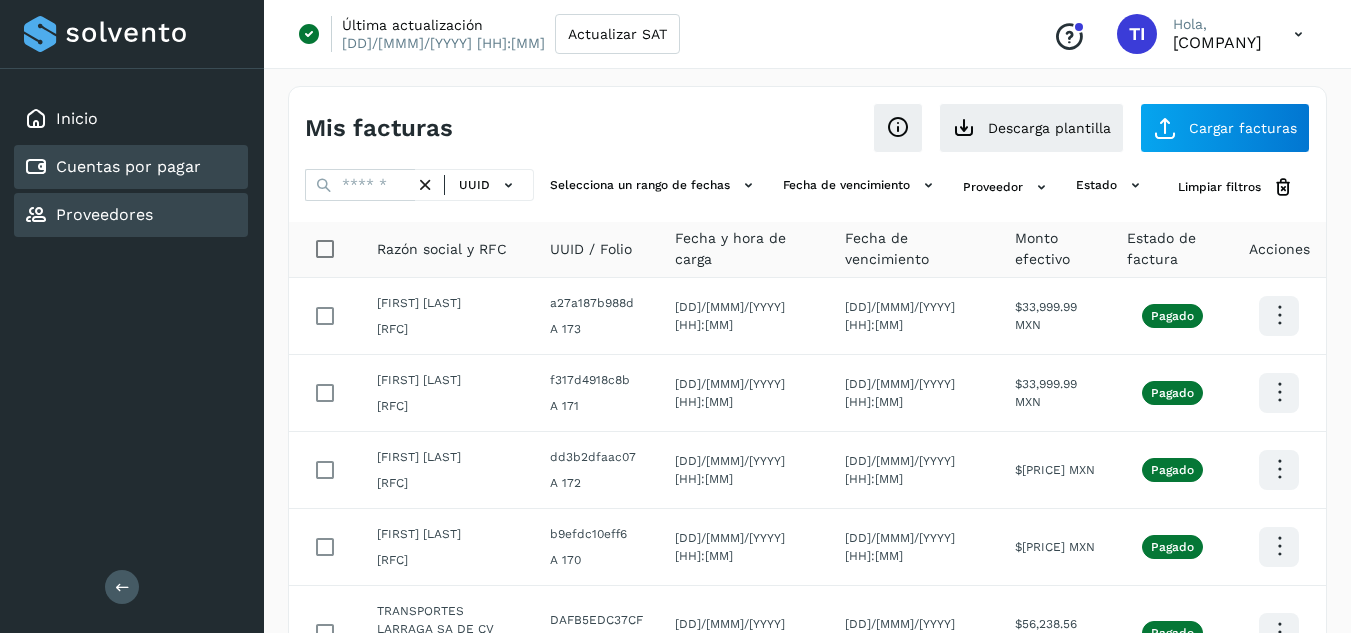 click on "Proveedores" at bounding box center (104, 214) 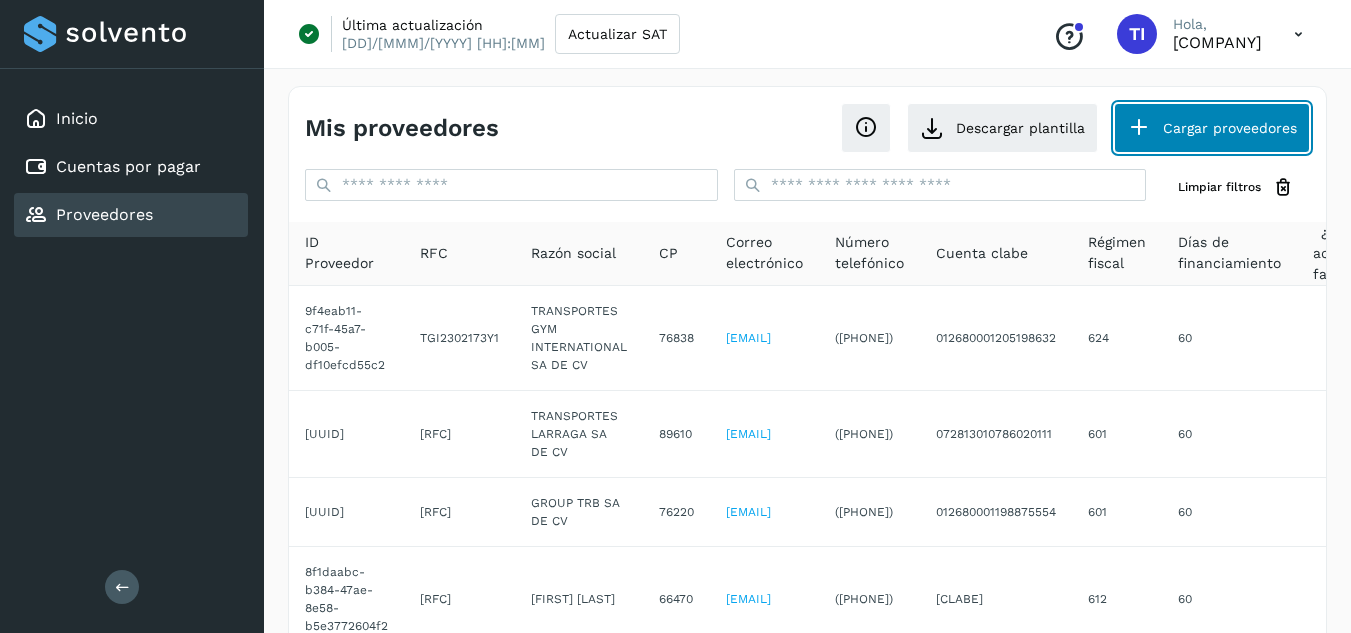 click on "Cargar proveedores" at bounding box center [1212, 128] 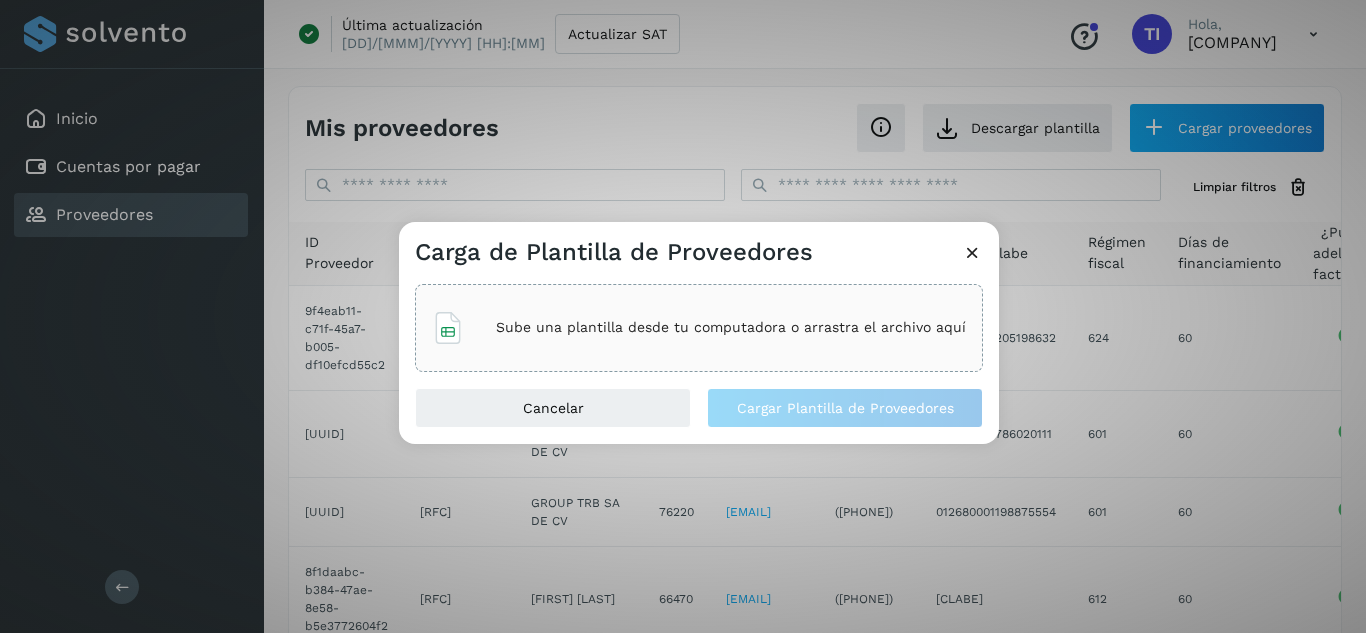 click at bounding box center (972, 252) 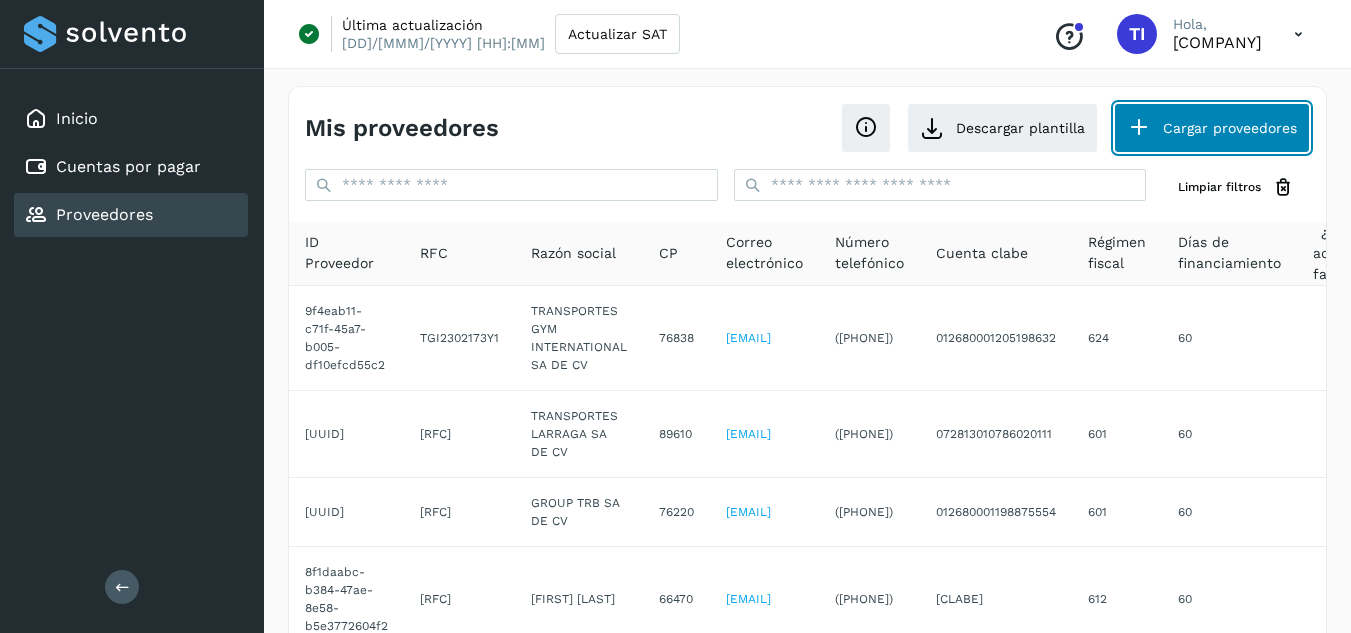 click on "Cargar proveedores" at bounding box center (1212, 128) 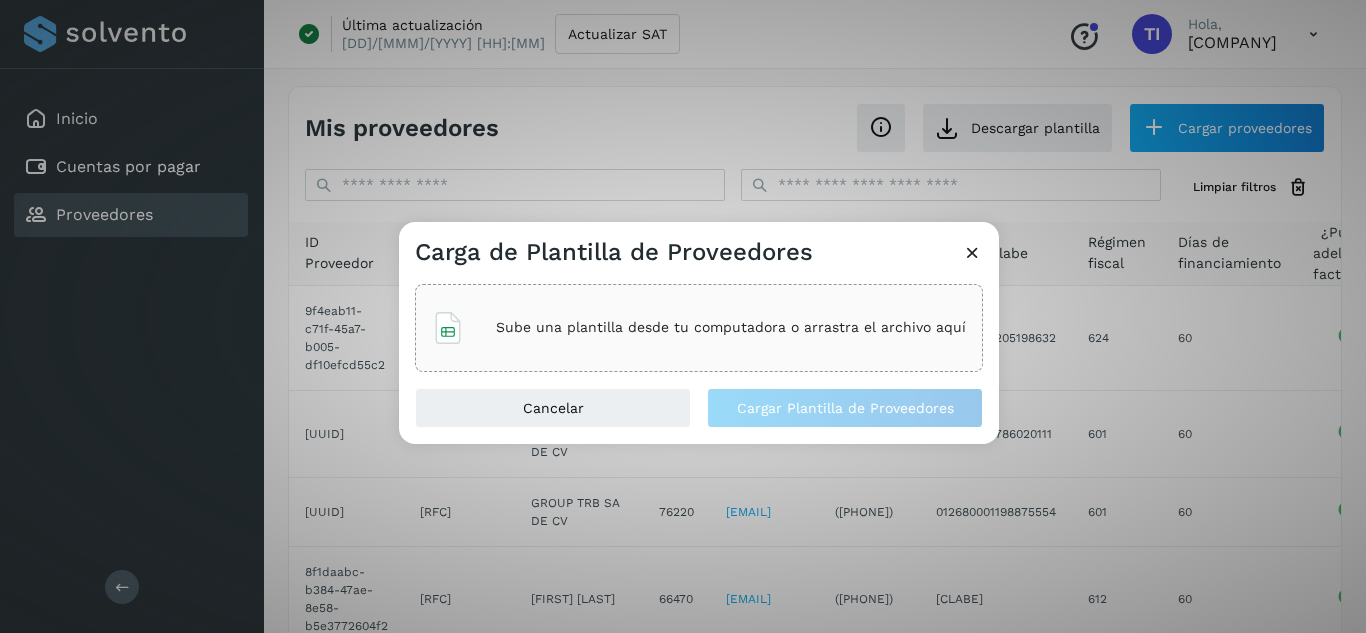 click on "Sube una plantilla desde tu computadora o arrastra el archivo aquí" at bounding box center (731, 327) 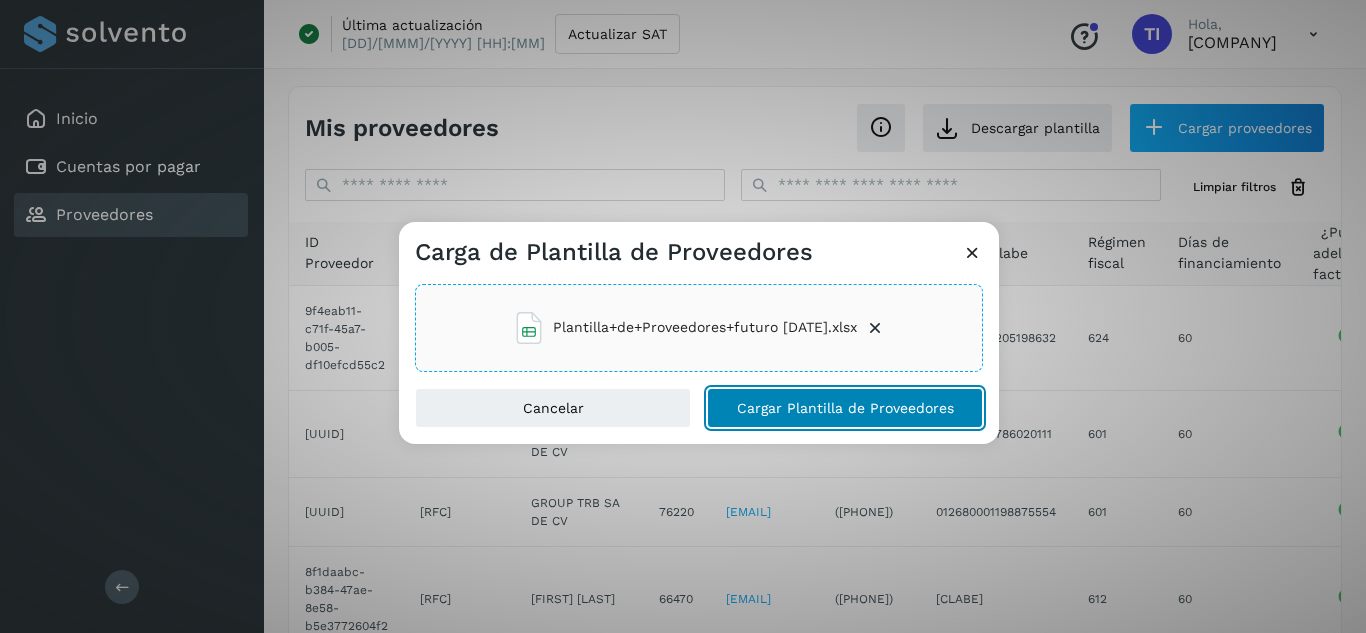click on "Cargar Plantilla de Proveedores" 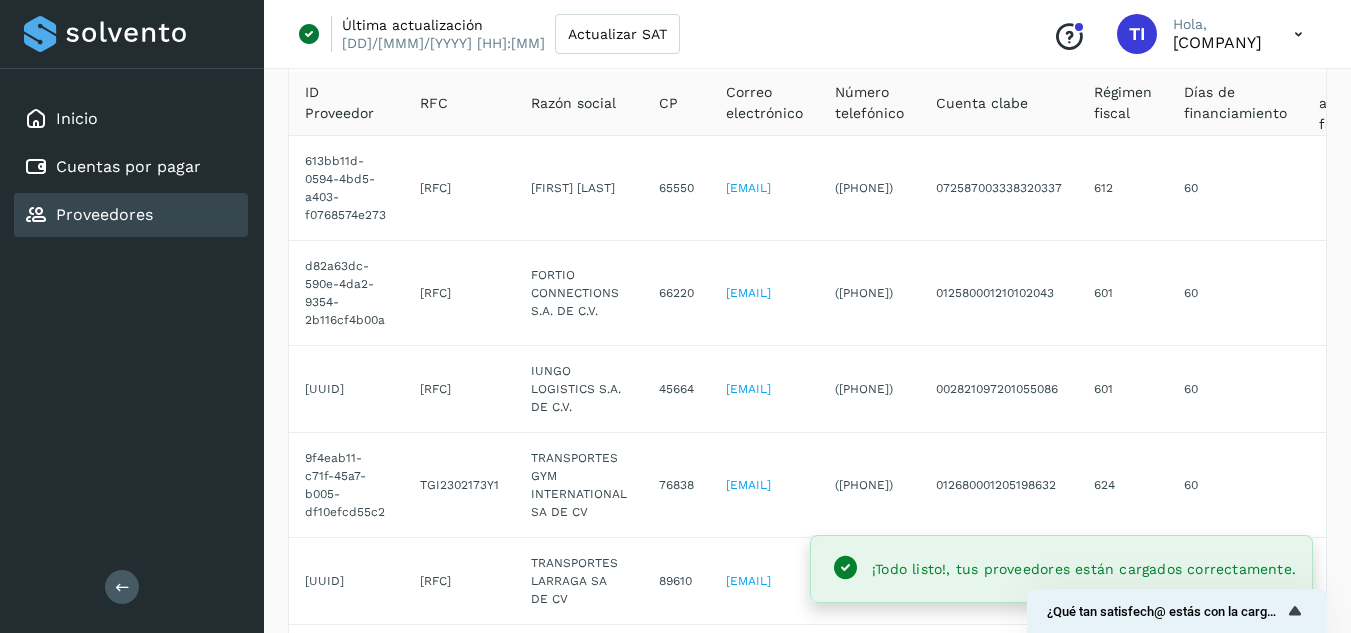 scroll, scrollTop: 200, scrollLeft: 0, axis: vertical 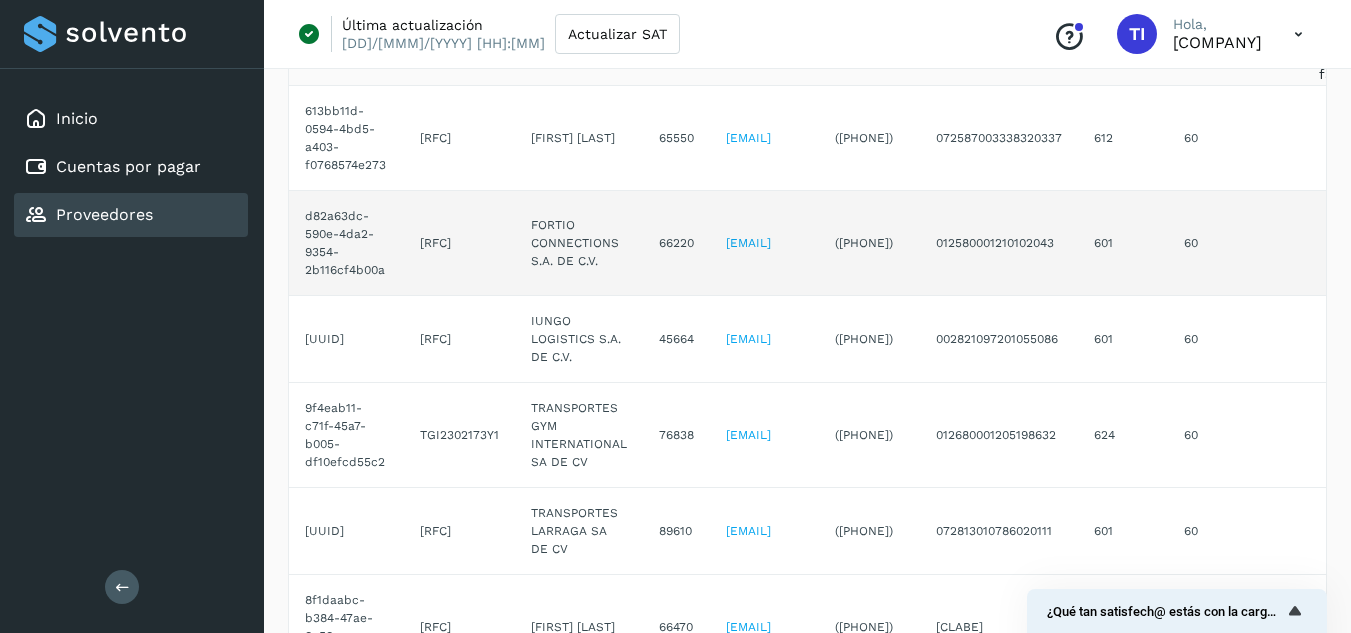 click on "012580001210102043" 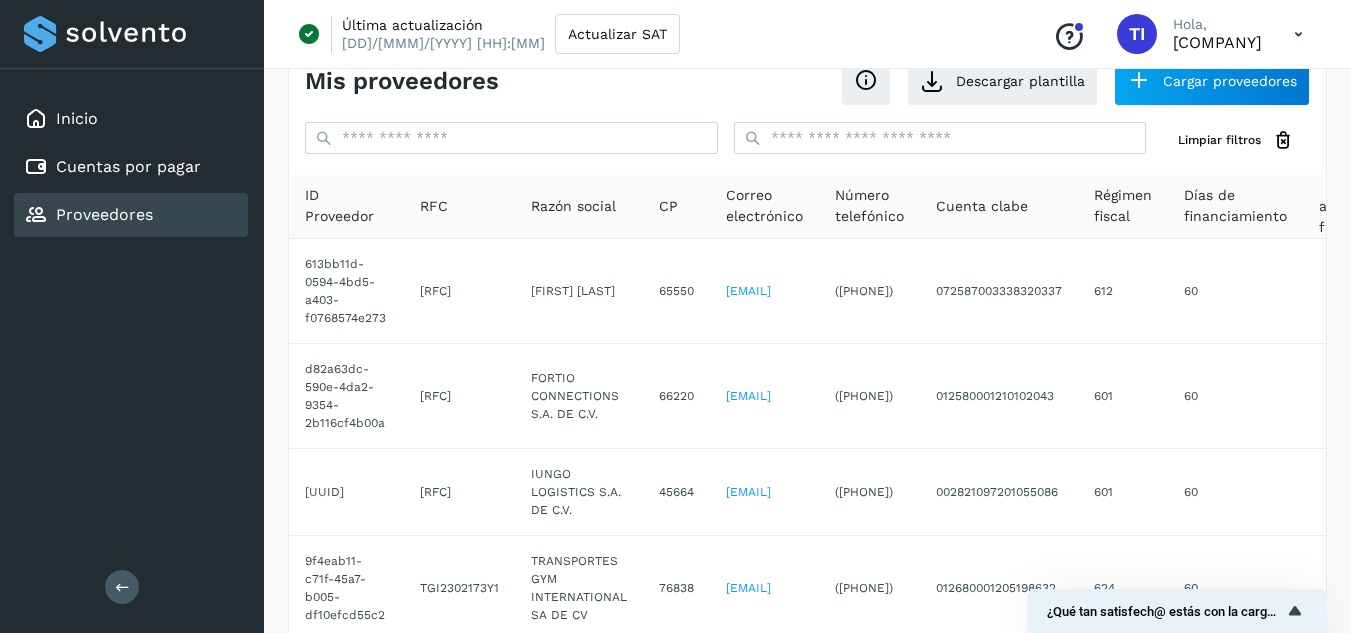 scroll, scrollTop: 53, scrollLeft: 0, axis: vertical 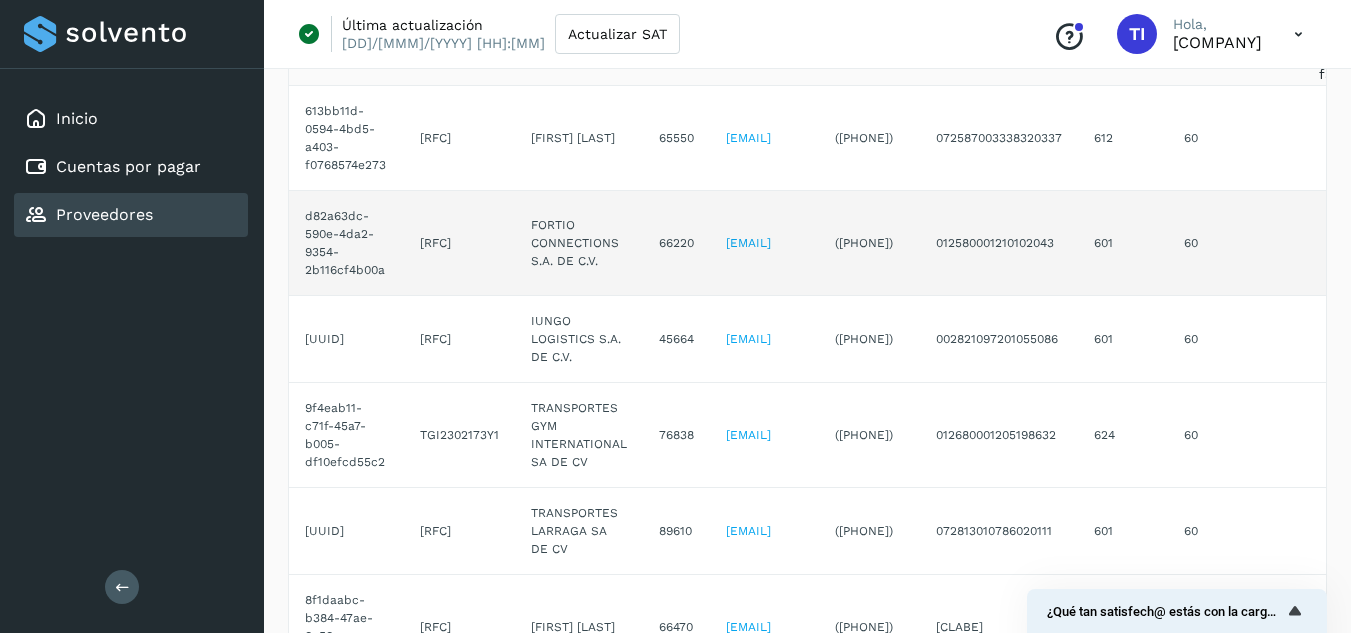 click on "FORTIO CONNECTIONS S.A. DE C.V." 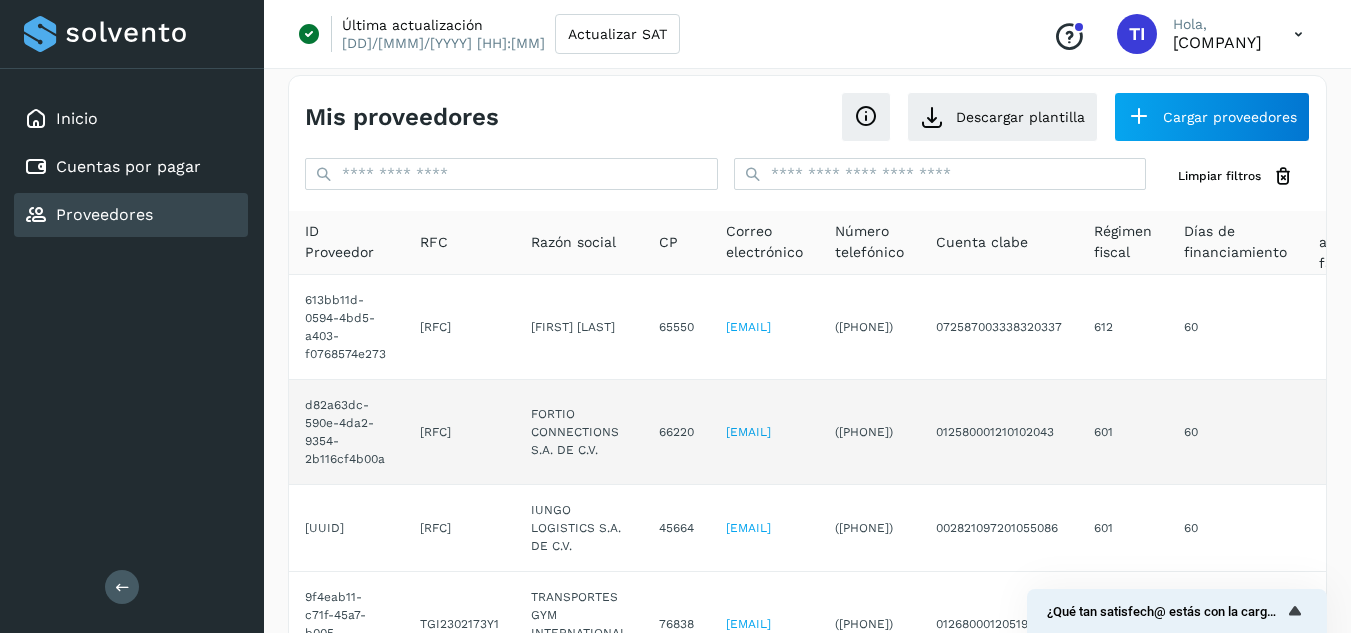 scroll, scrollTop: 0, scrollLeft: 0, axis: both 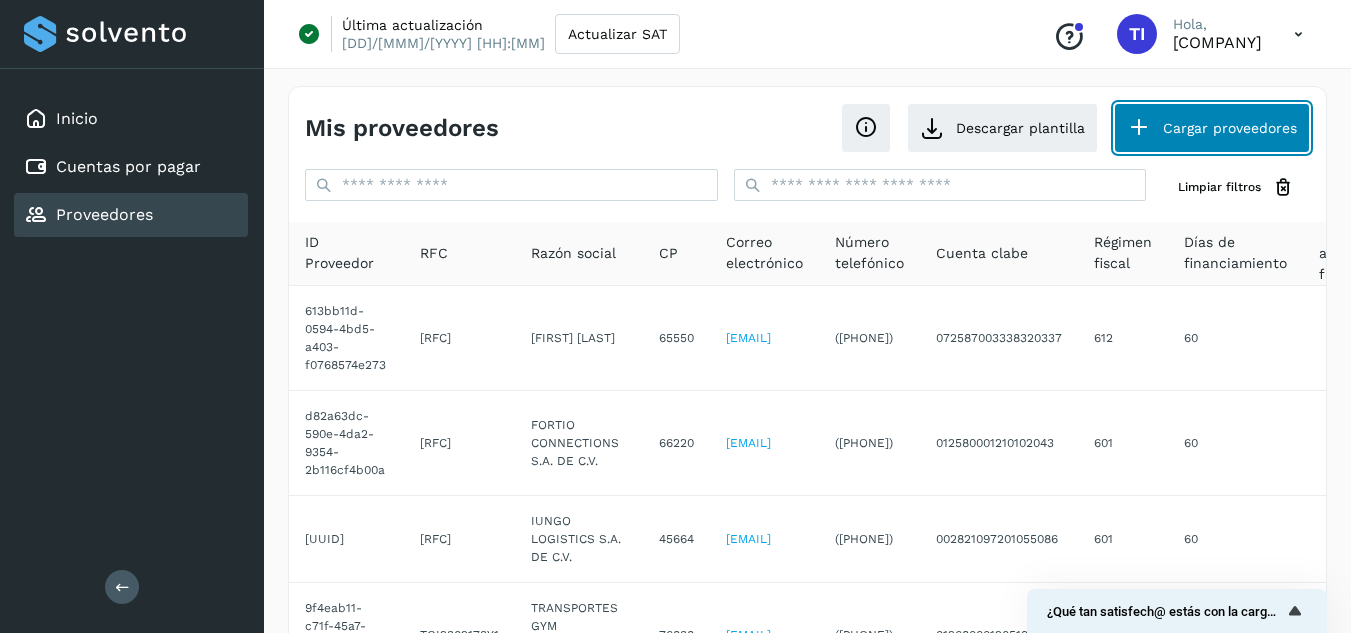 click on "Cargar proveedores" at bounding box center (1212, 128) 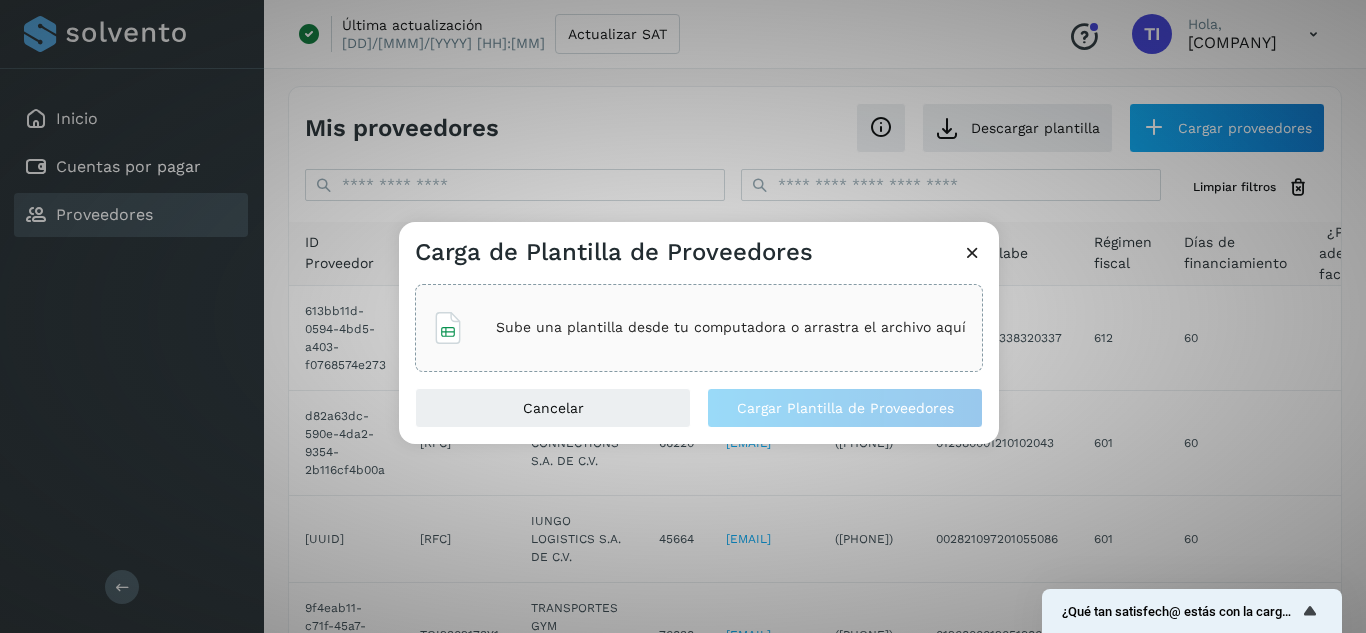 click on "Sube una plantilla desde tu computadora o arrastra el archivo aquí" at bounding box center (731, 327) 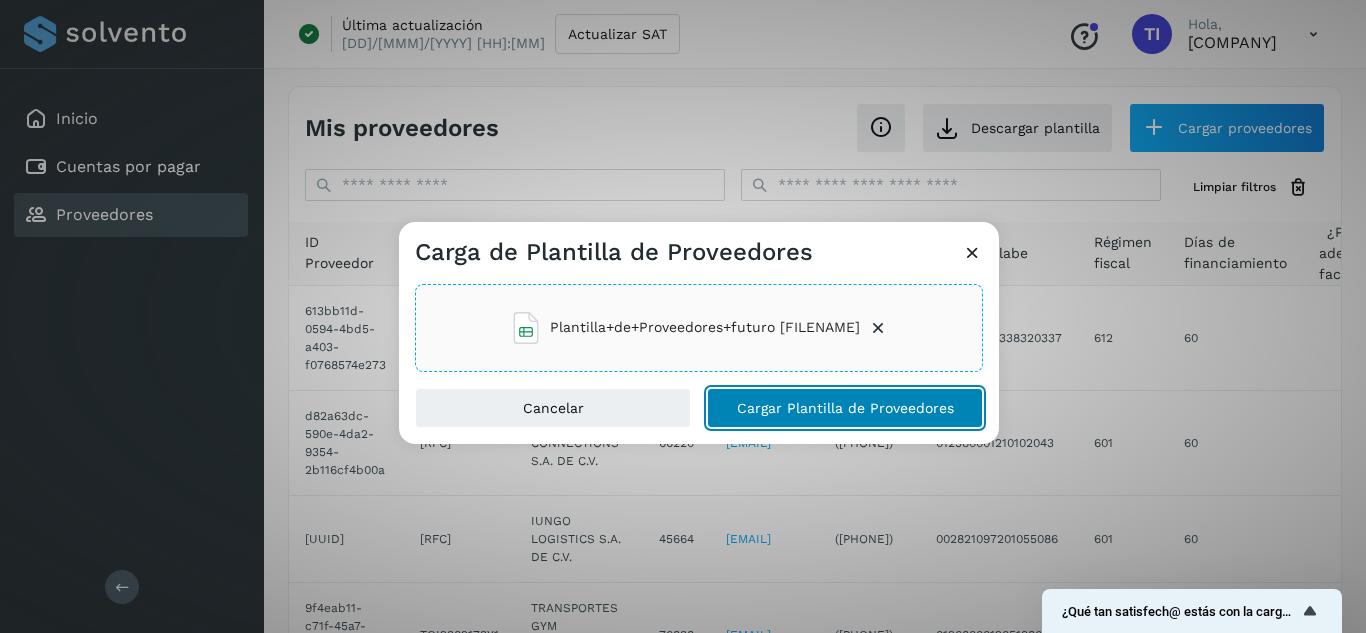 click on "Cargar Plantilla de Proveedores" 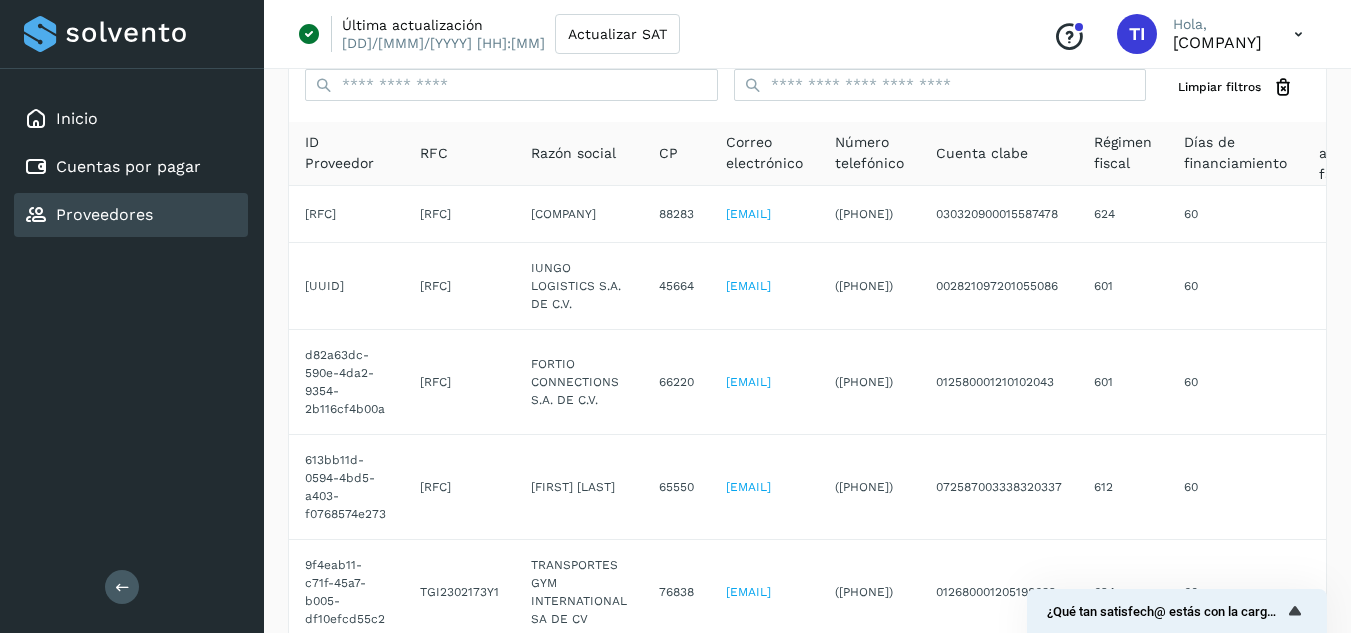 scroll, scrollTop: 0, scrollLeft: 0, axis: both 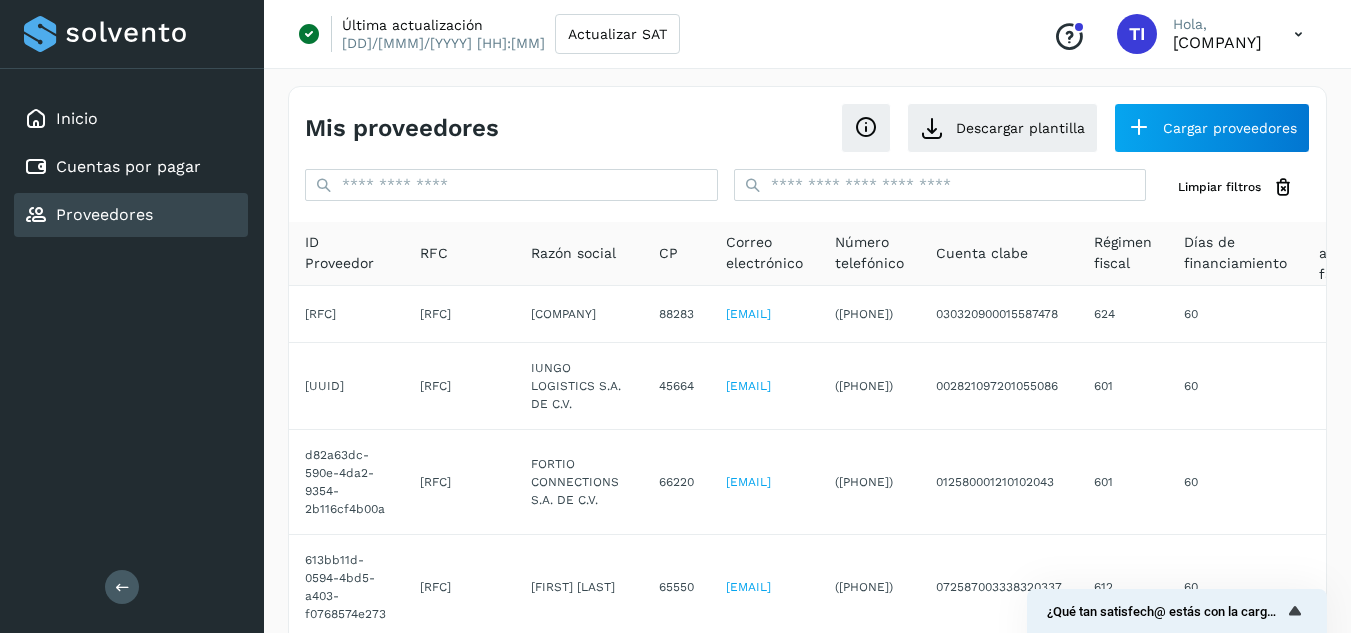 click on "Mis proveedores Descargar plantilla Cargar proveedores Limpiar filtros ID Proveedor RFC Razón social CP Correo electrónico Número telefónico Cuenta clabe Régimen fiscal Días de financiamiento ¿Puede adelantar facturas? [UUID] [RFC] [COMPANY] [CP] [EMAIL] ([PHONE]) [CLABE] [REGIMEN] [DAYS] [UUID] [RFC] [COMPANY] [CP] [EMAIL] ([PHONE]) [CLABE] [REGIMEN] [DAYS] [UUID] [RFC] [COMPANY] [CP] [EMAIL] ([PHONE]) [CLABE] [REGIMEN] [DAYS] [UUID] [RFC] [COMPANY] [CP] [EMAIL] ([PHONE]) [CLABE] [REGIMEN] [DAYS] [UUID]" at bounding box center [807, 634] 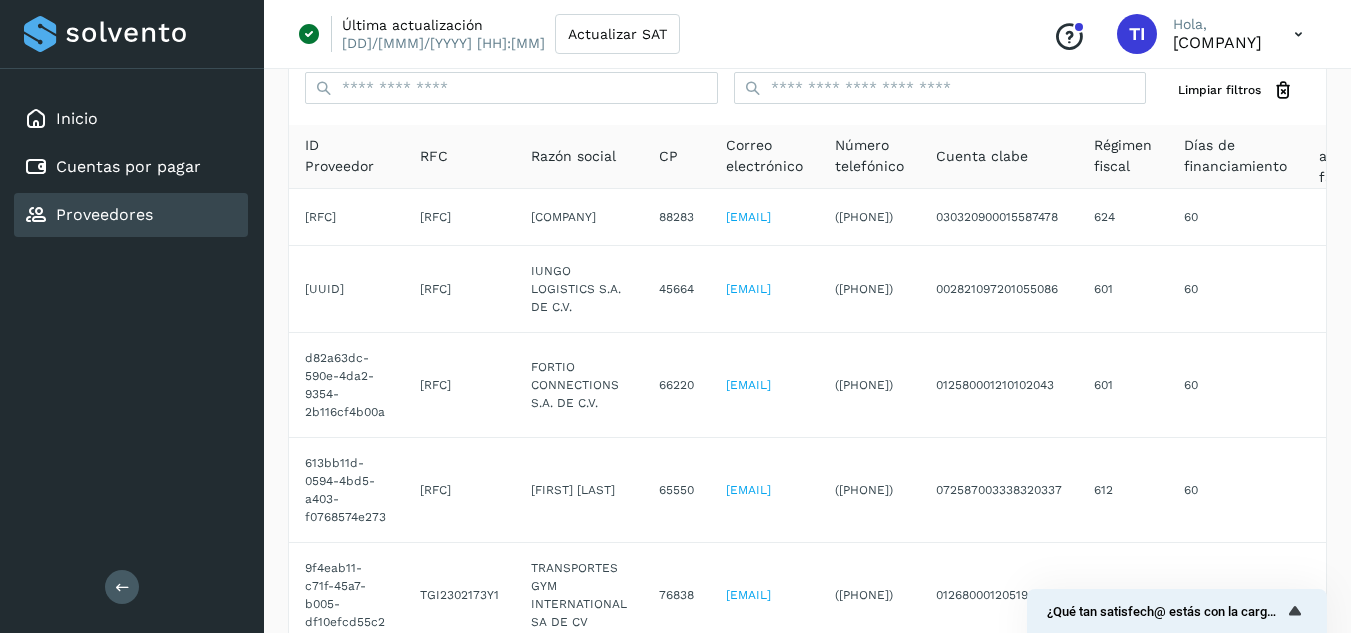 scroll, scrollTop: 0, scrollLeft: 0, axis: both 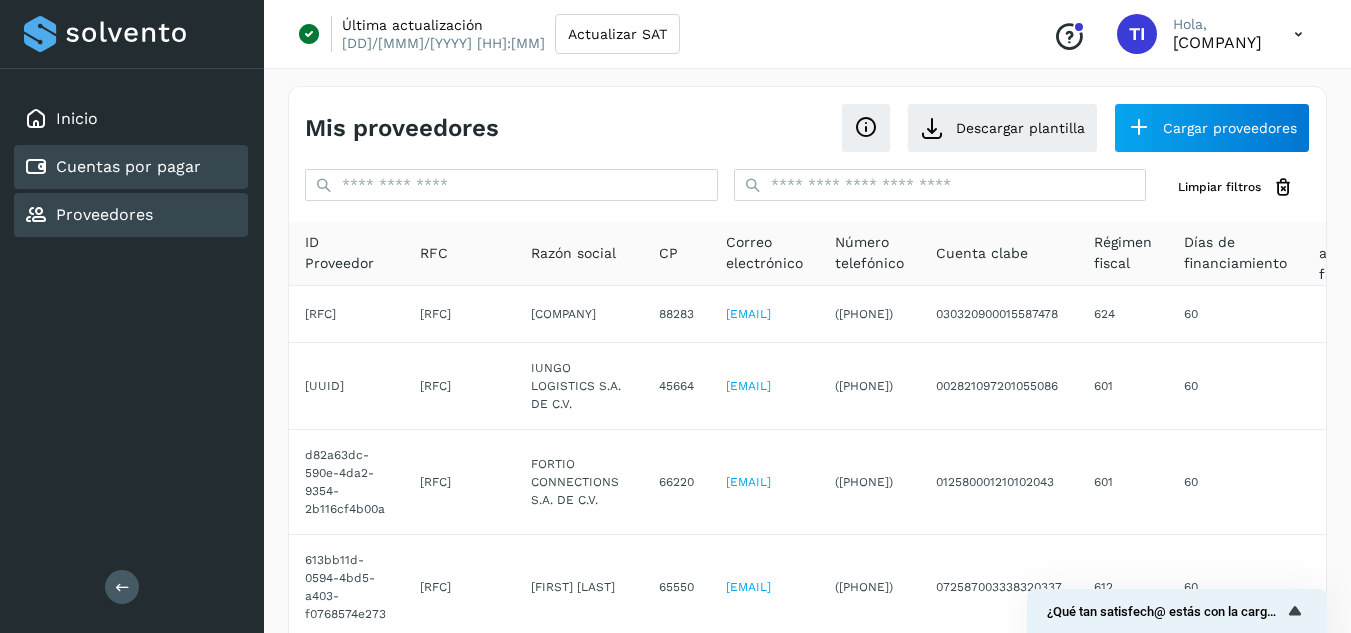 click on "Cuentas por pagar" at bounding box center [112, 167] 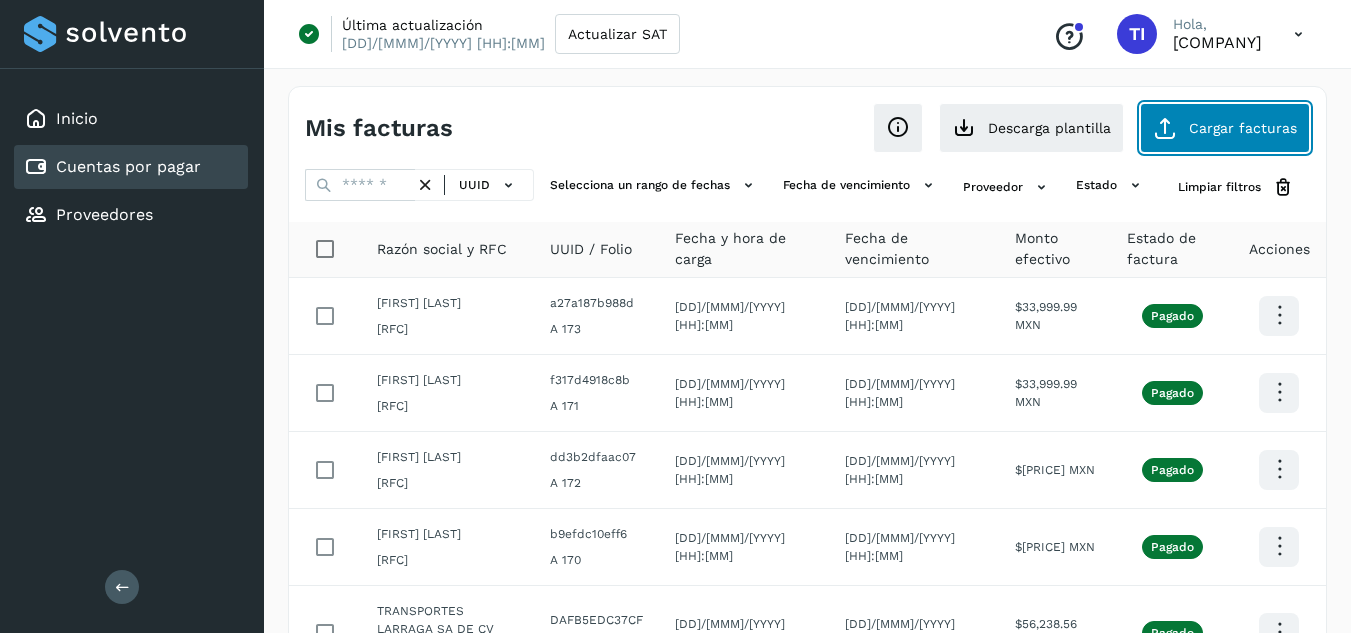 click on "Cargar facturas" 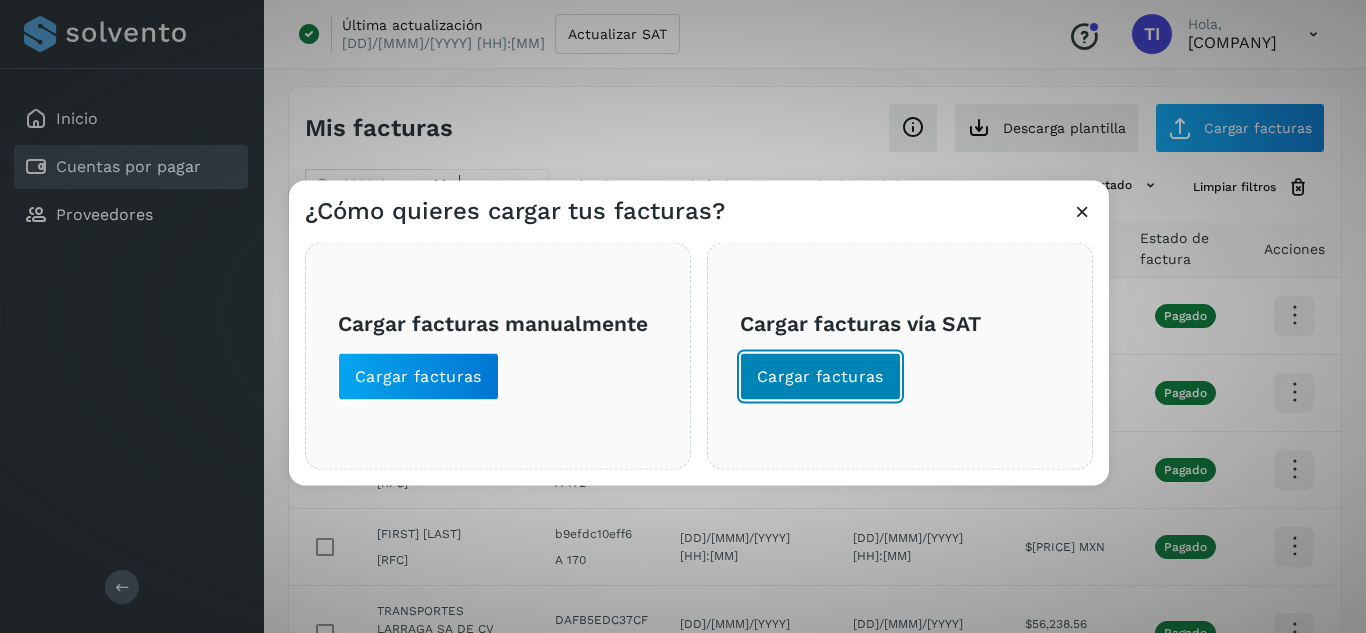 click on "Cargar facturas" at bounding box center [820, 376] 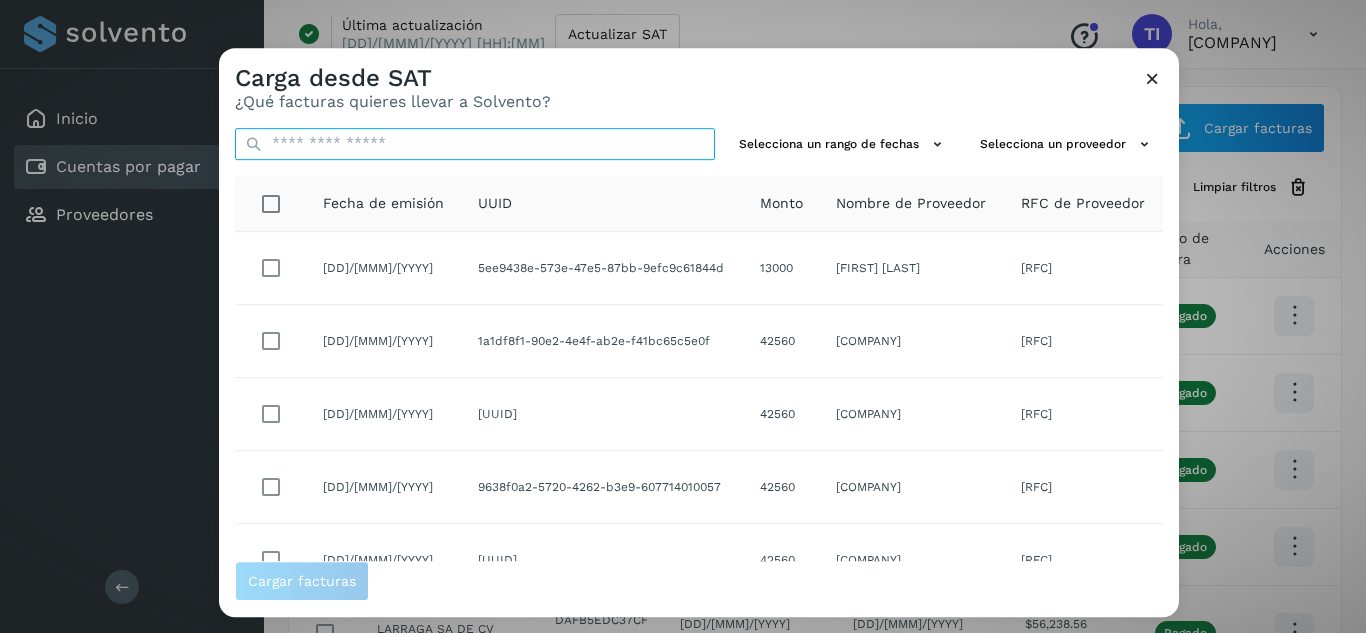 click at bounding box center [475, 144] 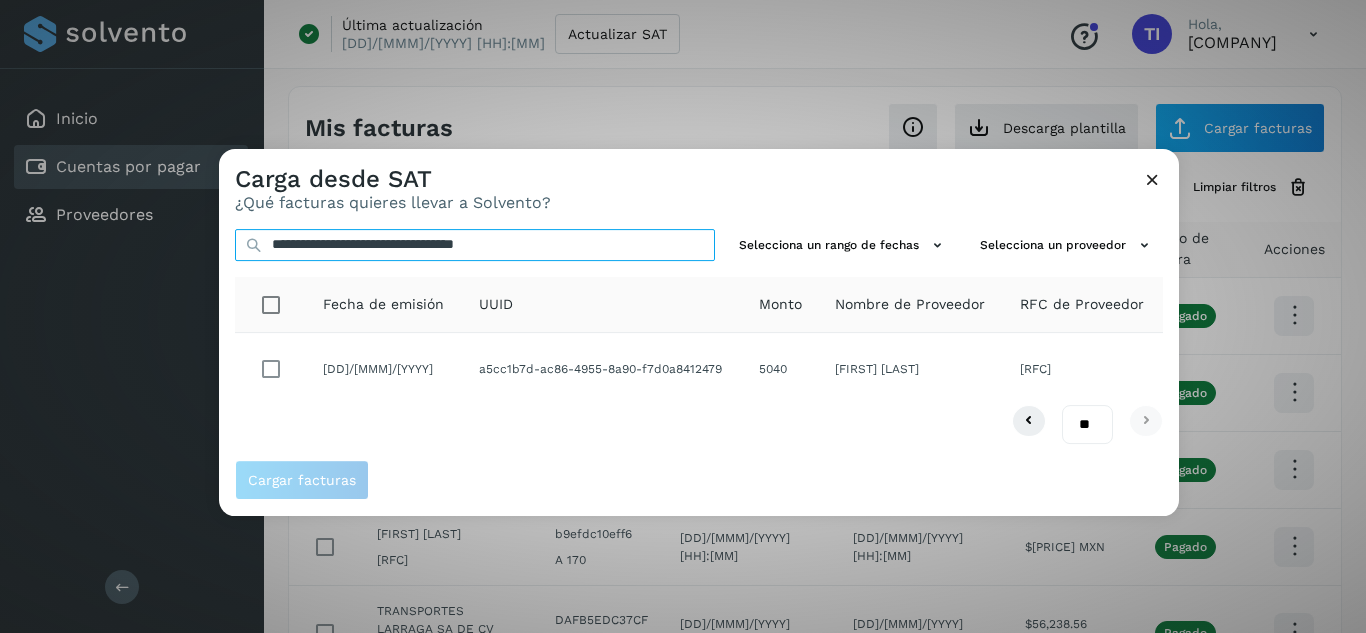 type on "**********" 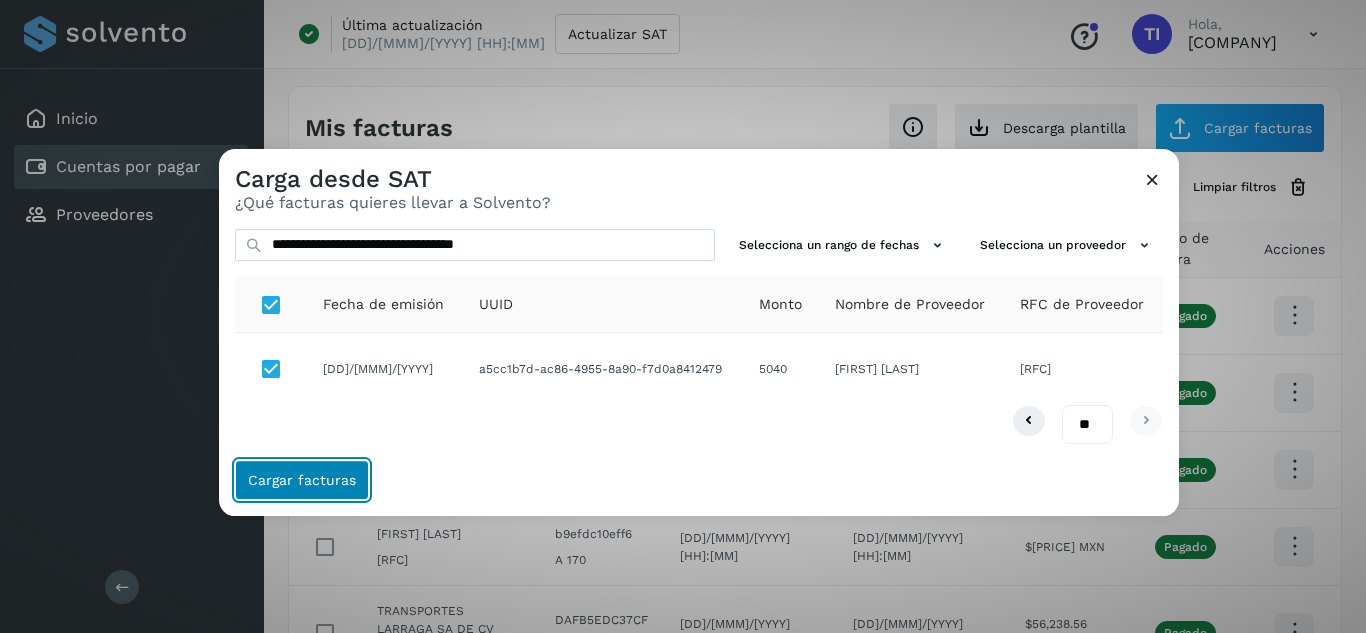 click on "Cargar facturas" 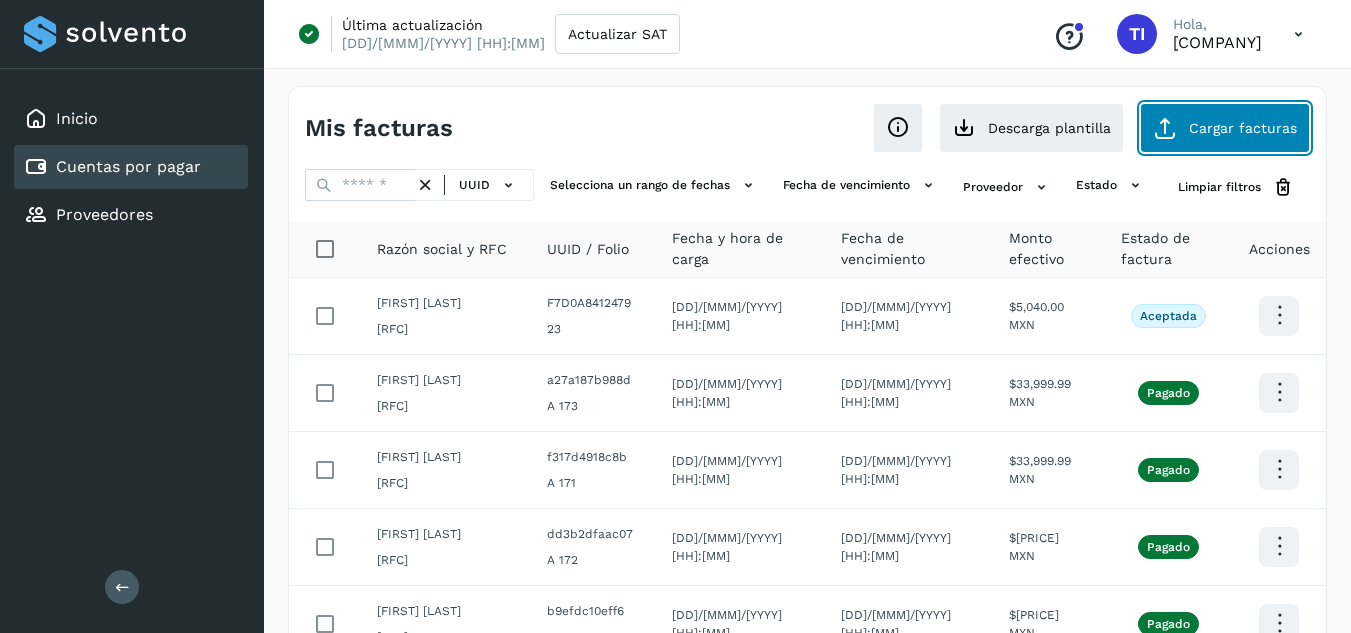 click on "Cargar facturas" 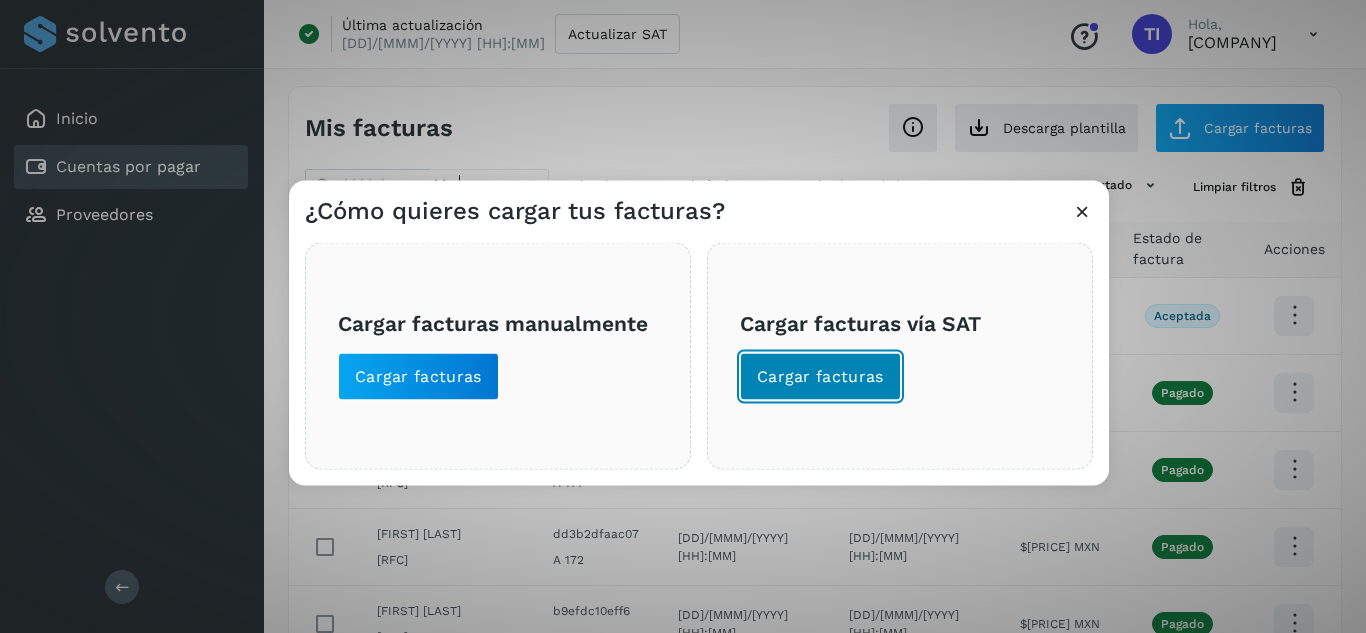 click on "Cargar facturas" 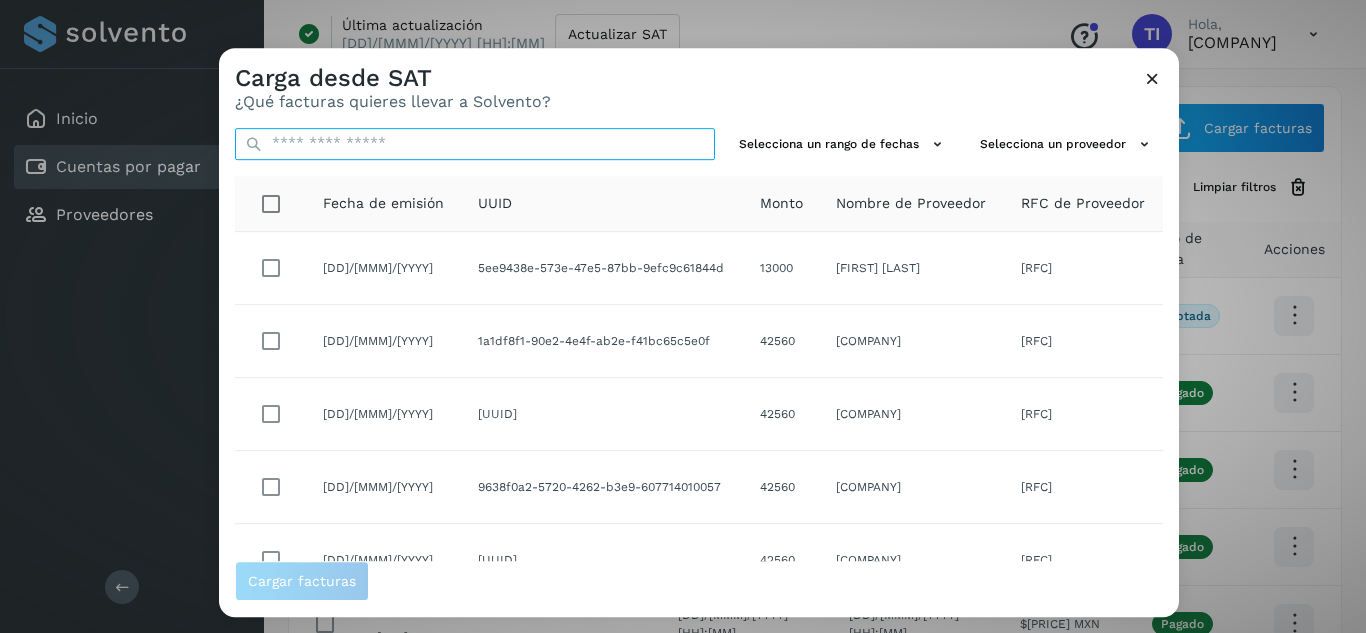 click at bounding box center (475, 144) 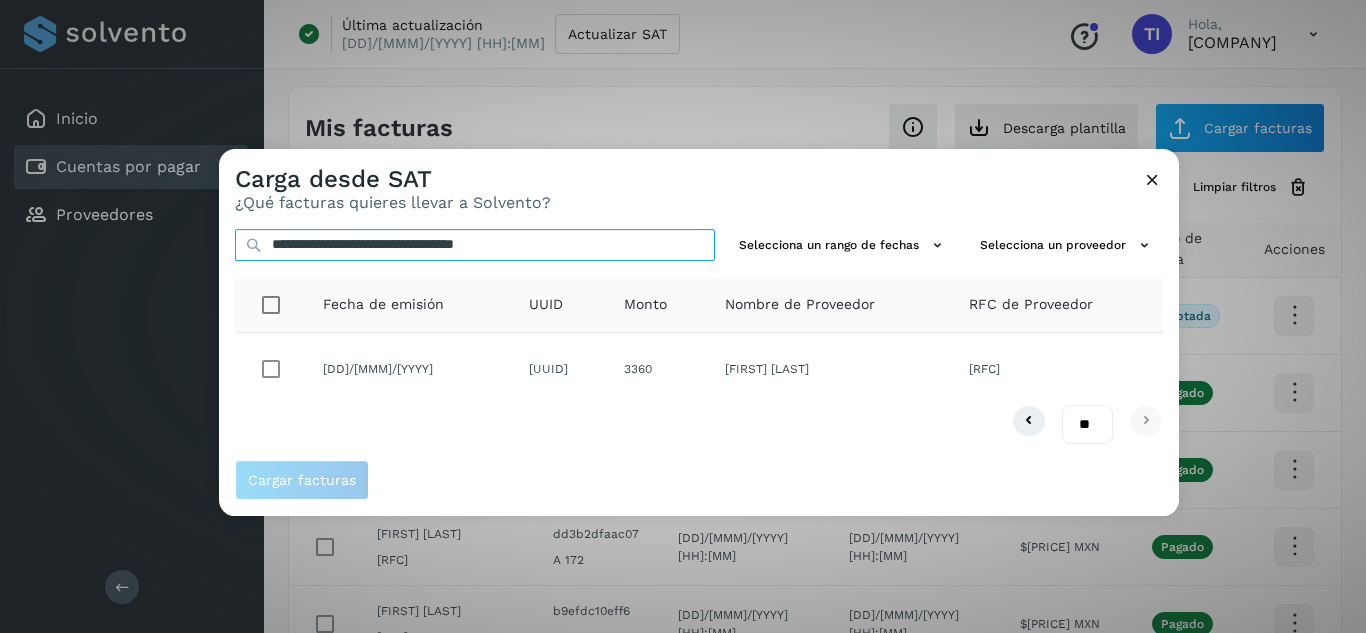 type on "**********" 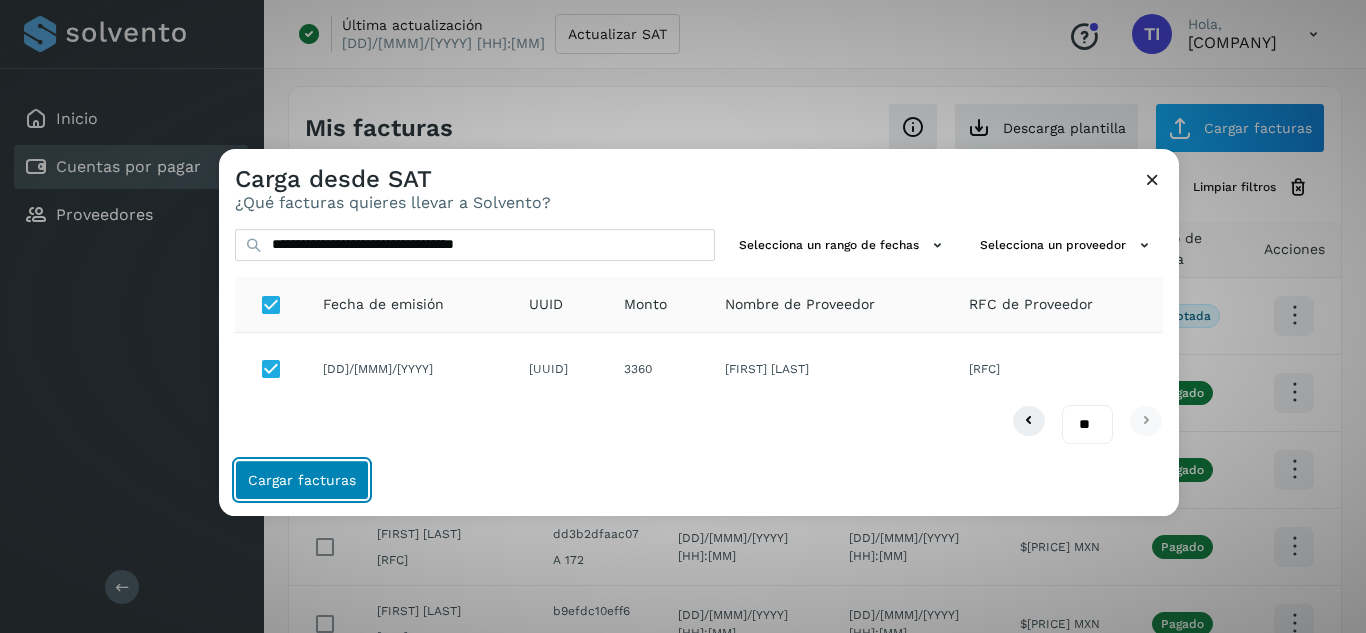 click on "Cargar facturas" at bounding box center [302, 480] 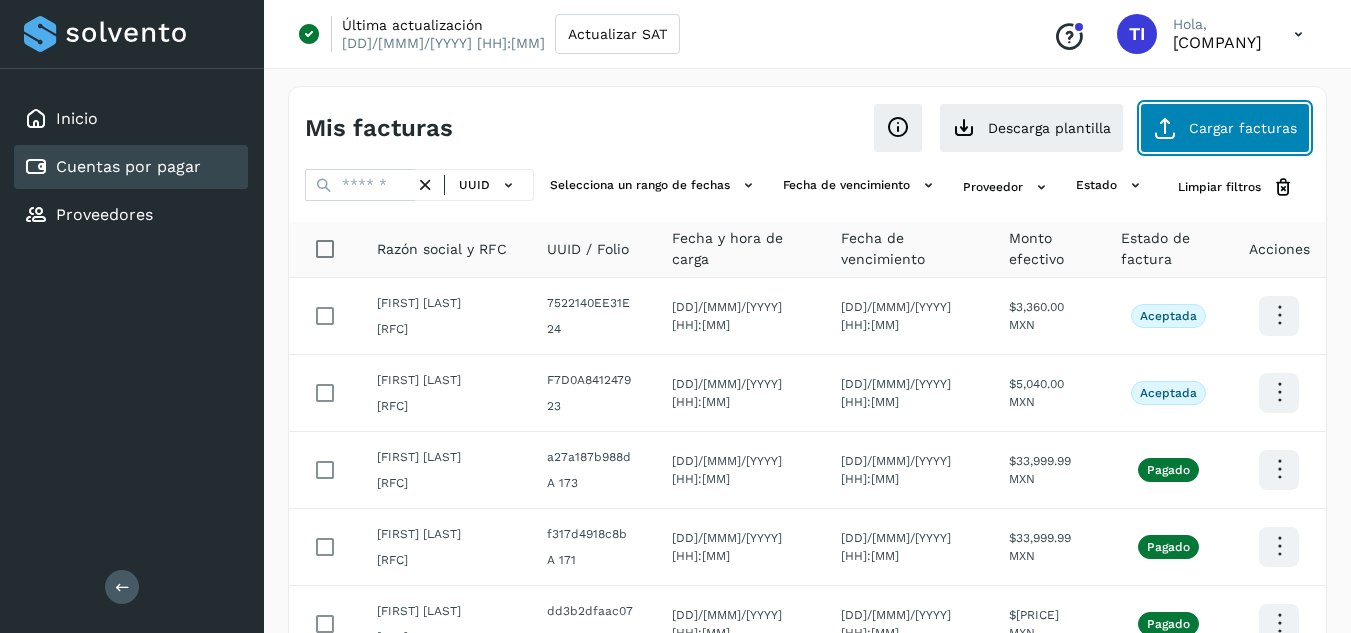 click on "Cargar facturas" 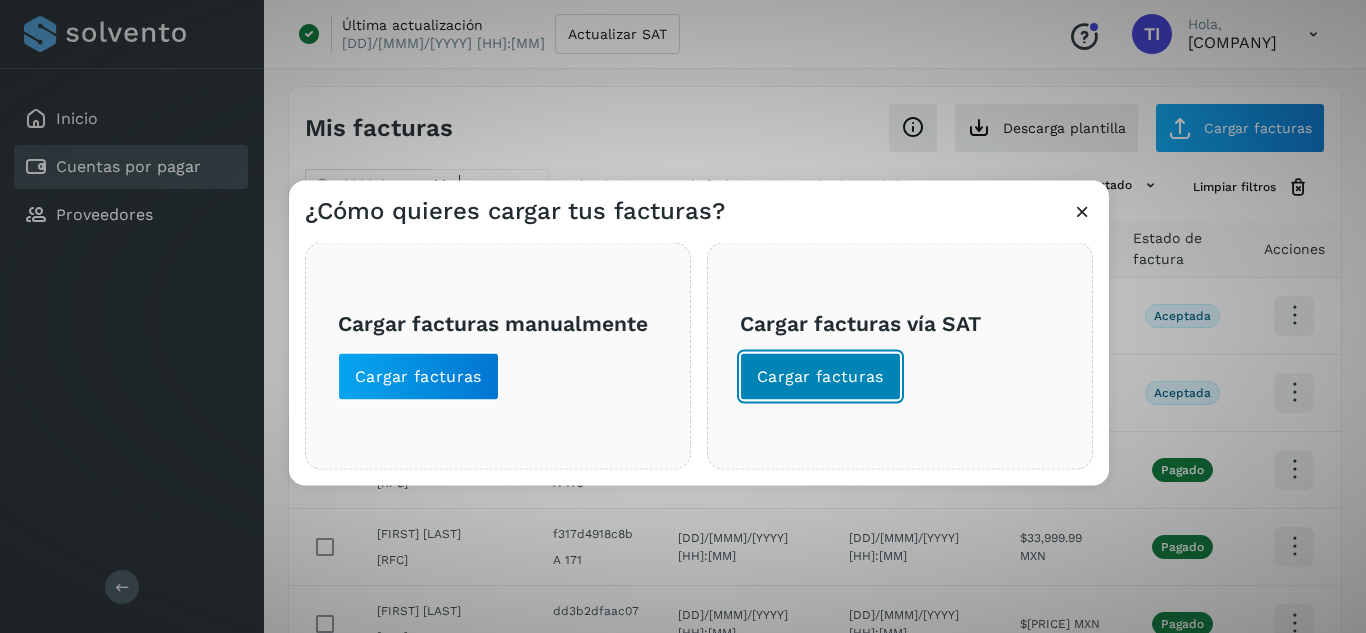 click on "Cargar facturas" 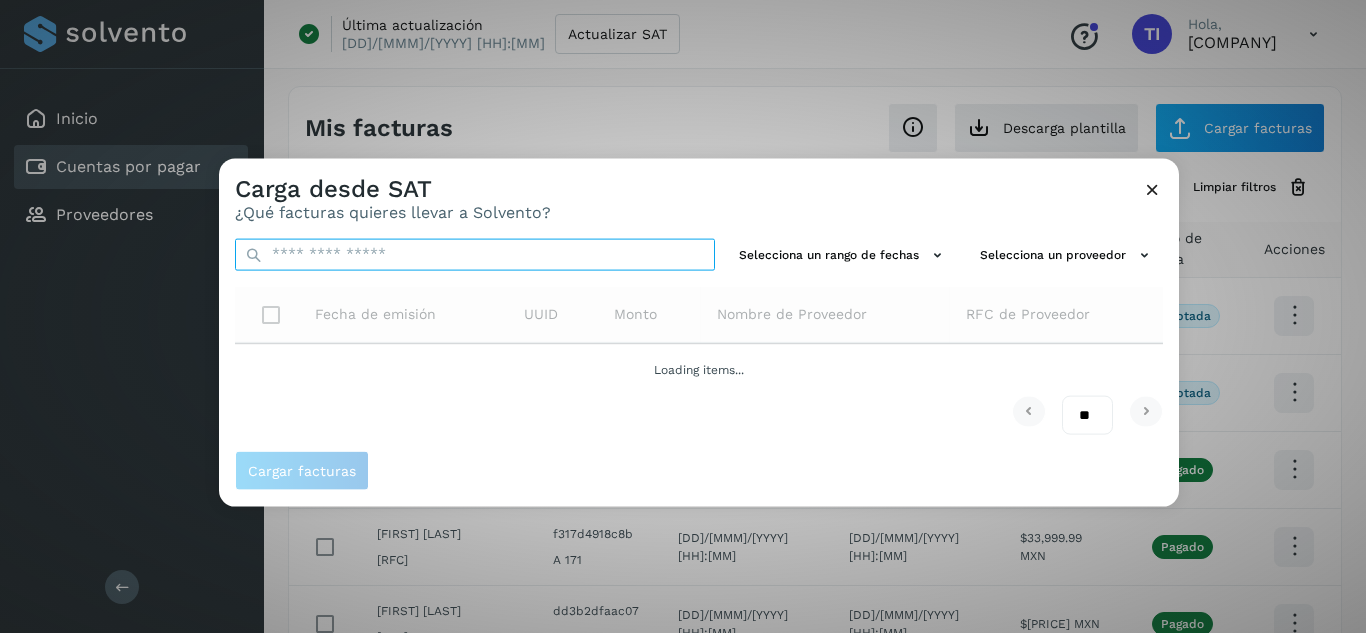 click at bounding box center [475, 254] 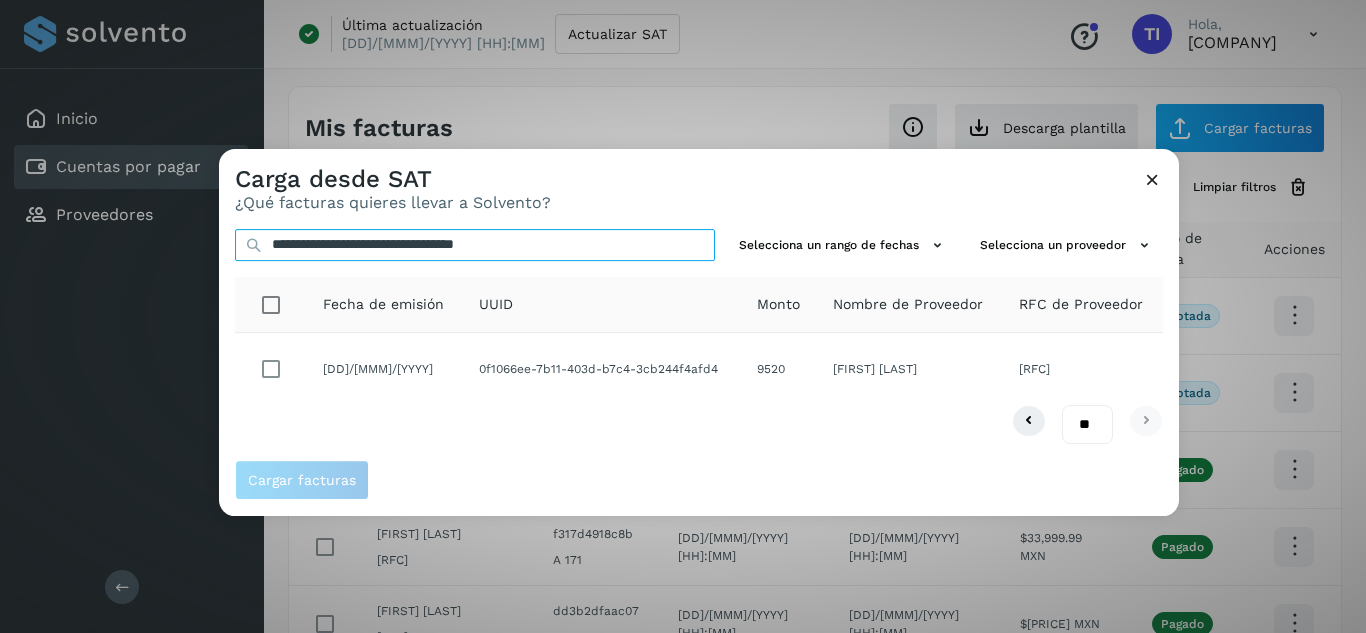 type on "**********" 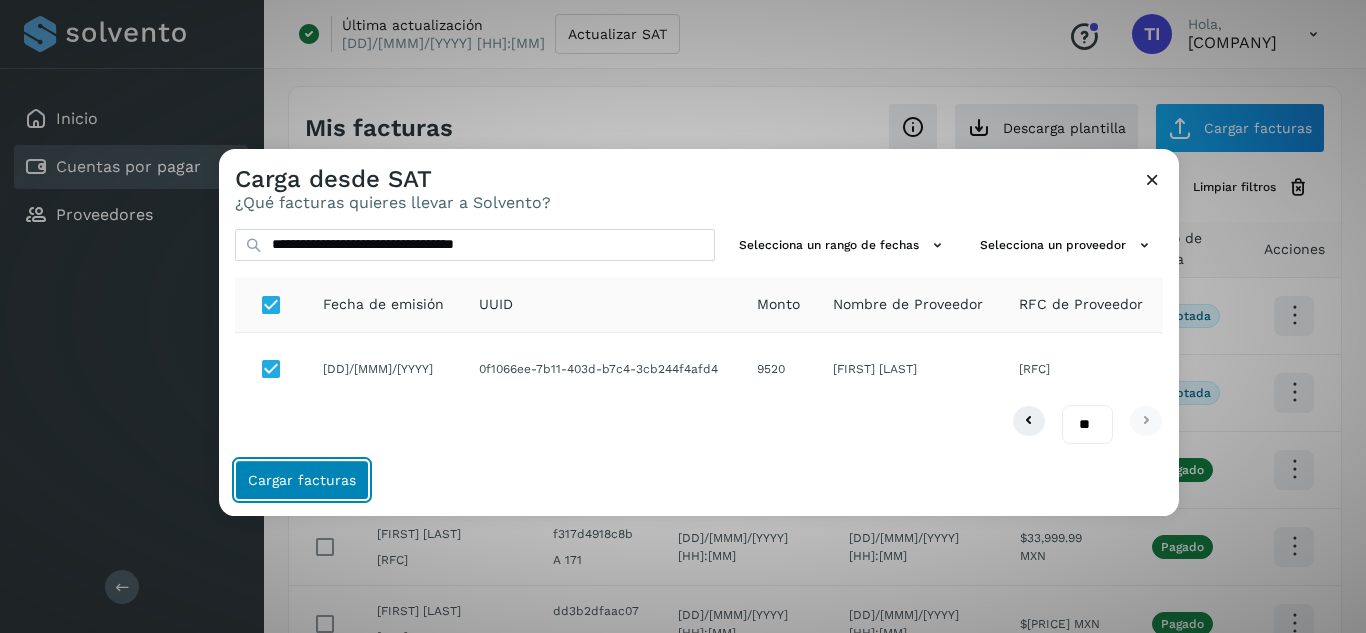 click on "Cargar facturas" 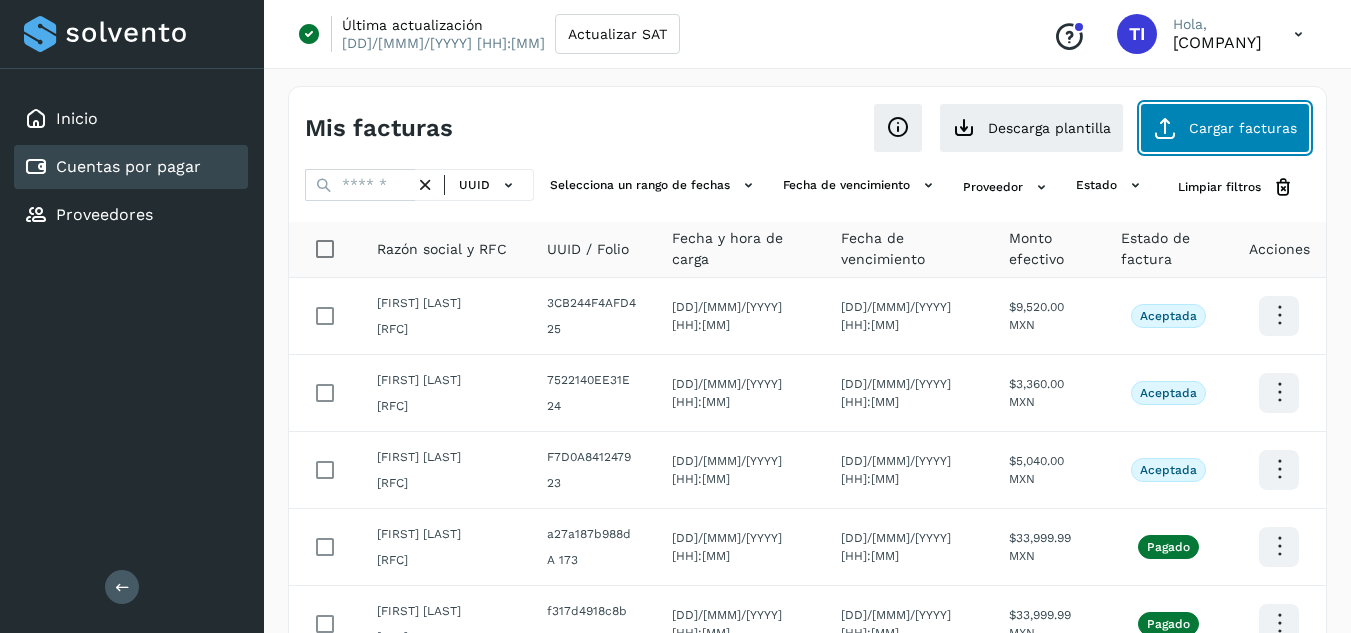 click on "Cargar facturas" 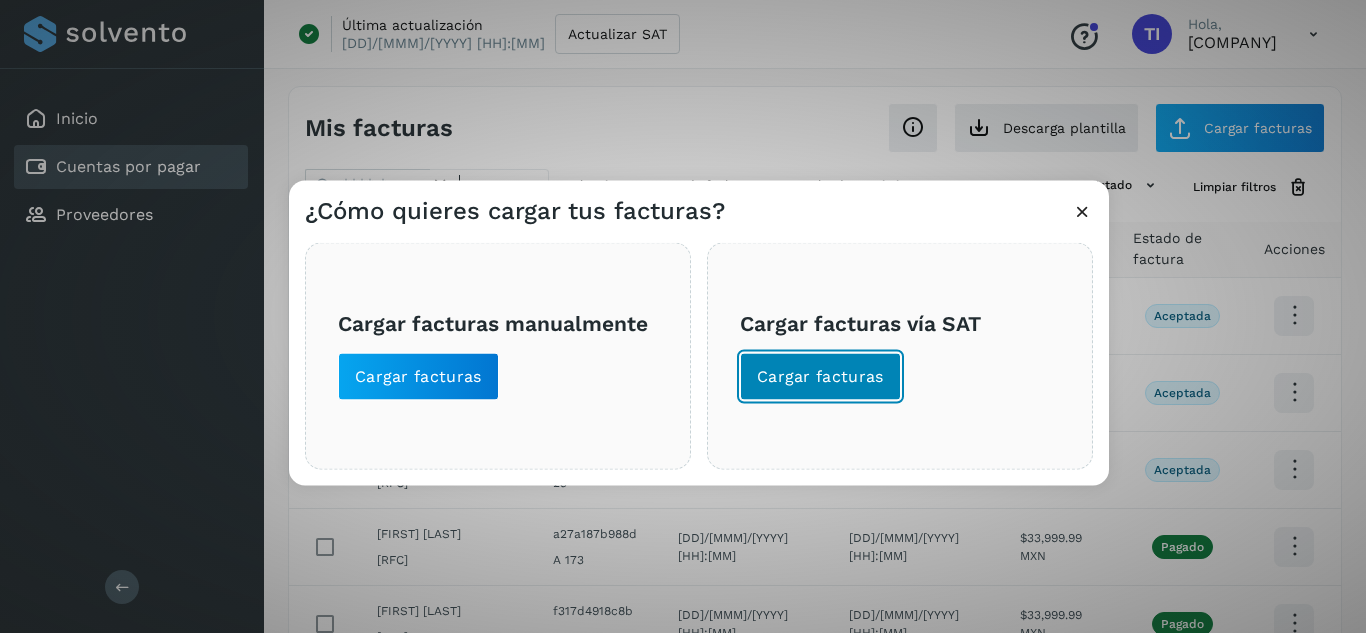 click on "Cargar facturas" 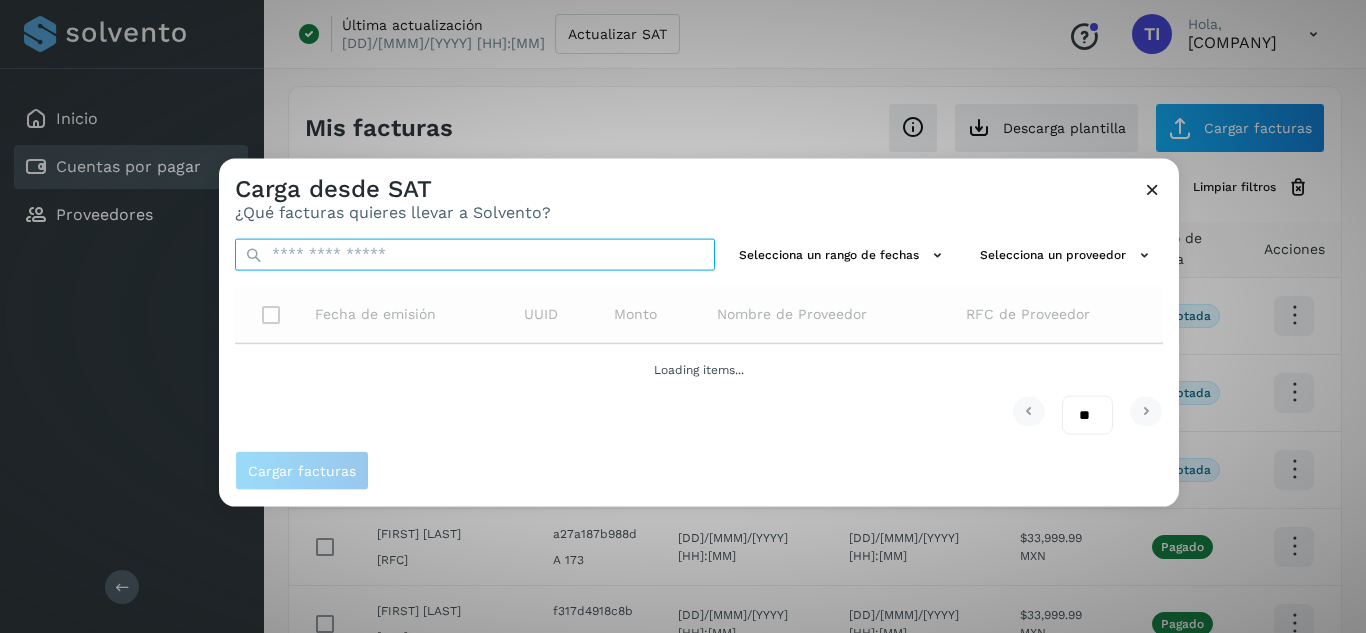 click at bounding box center (475, 254) 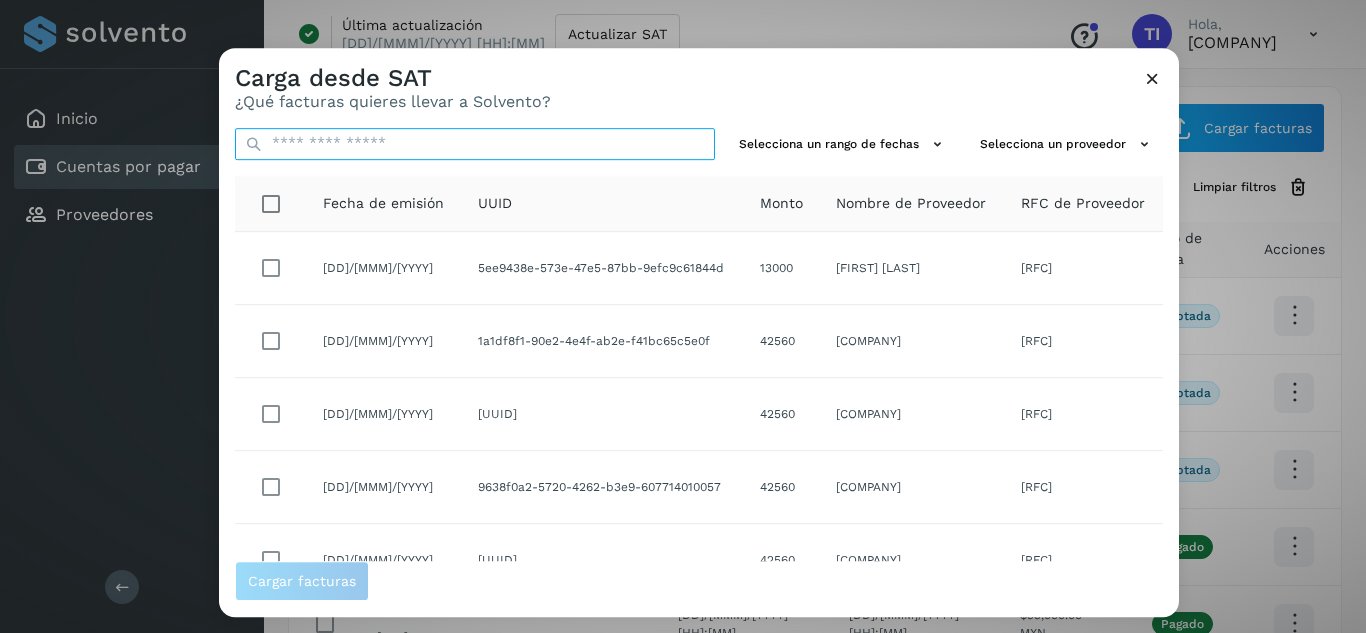 paste on "**********" 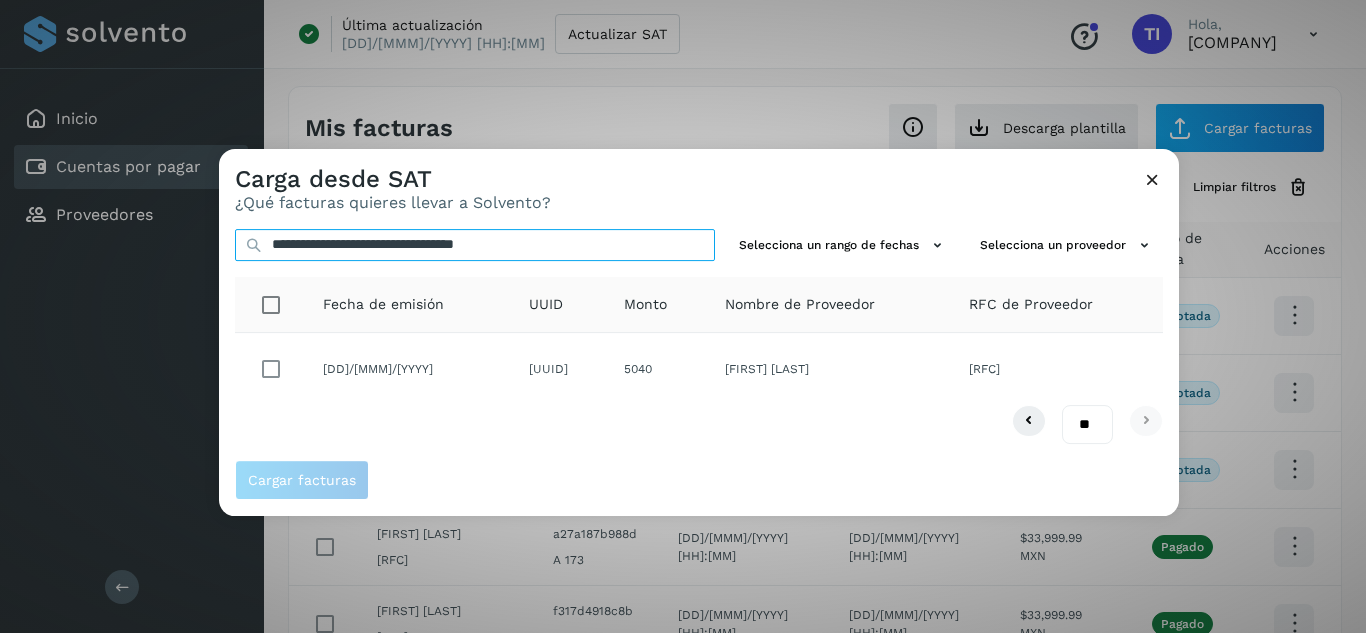 type on "**********" 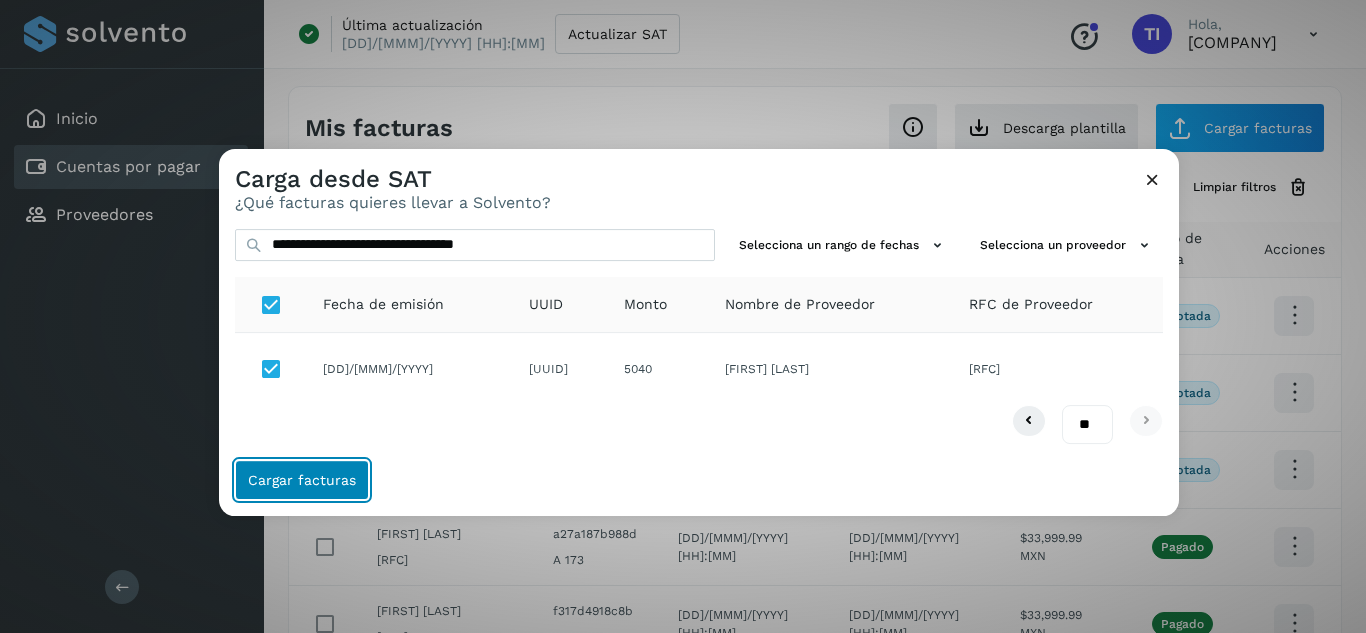 click on "Cargar facturas" 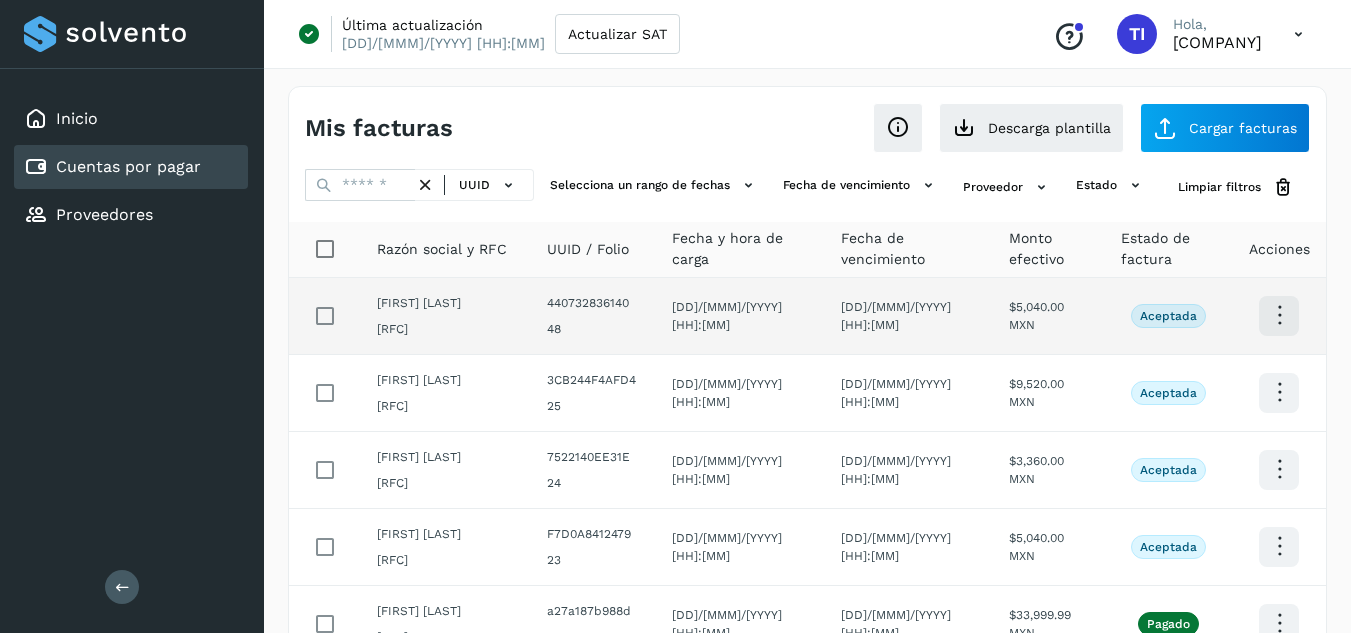 click on "48" at bounding box center [593, 329] 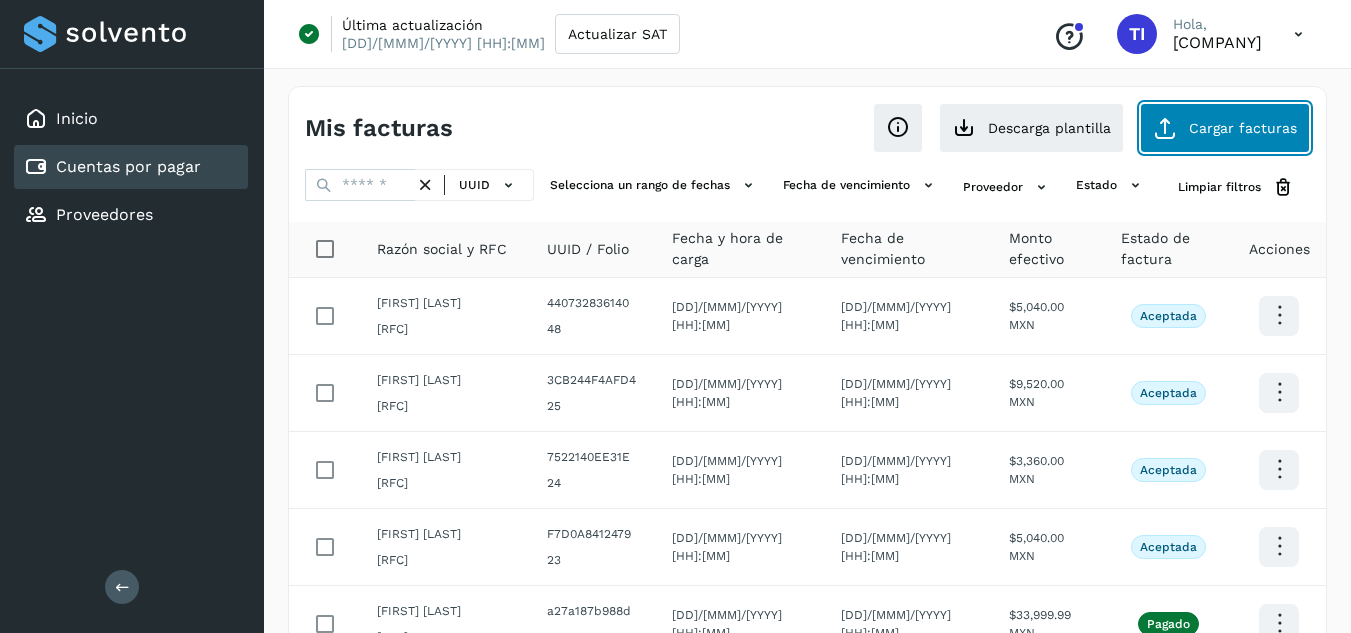 click on "Cargar facturas" 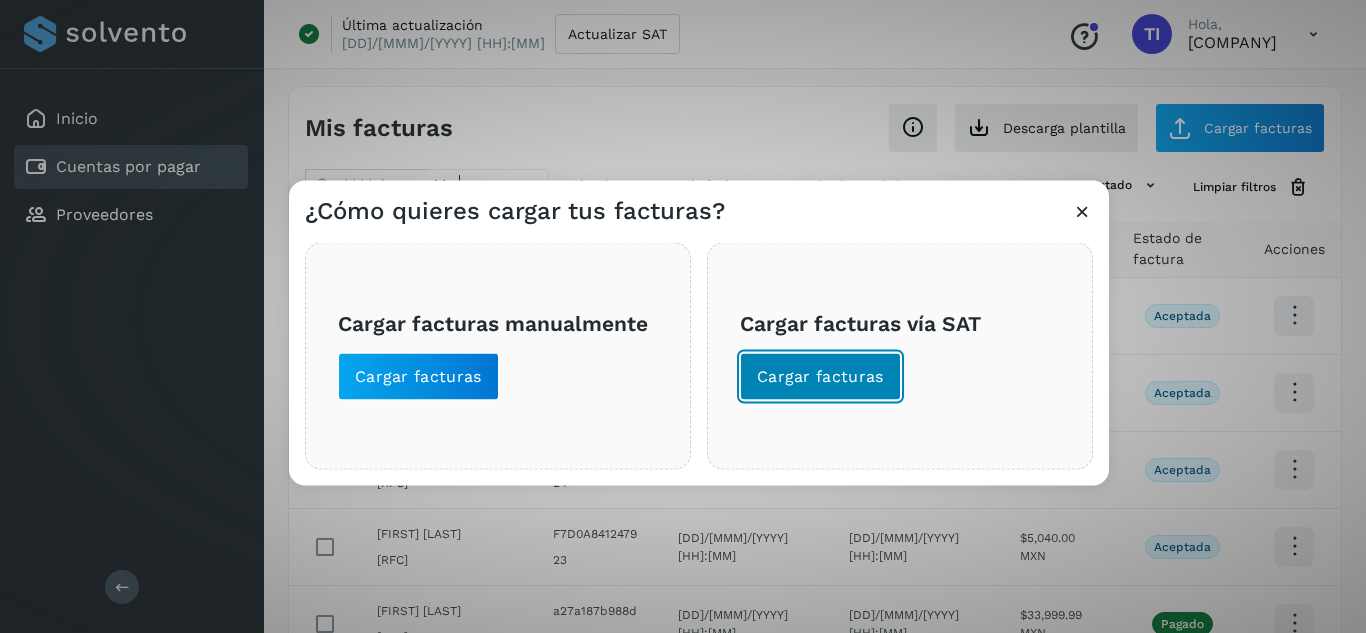 click on "Cargar facturas" 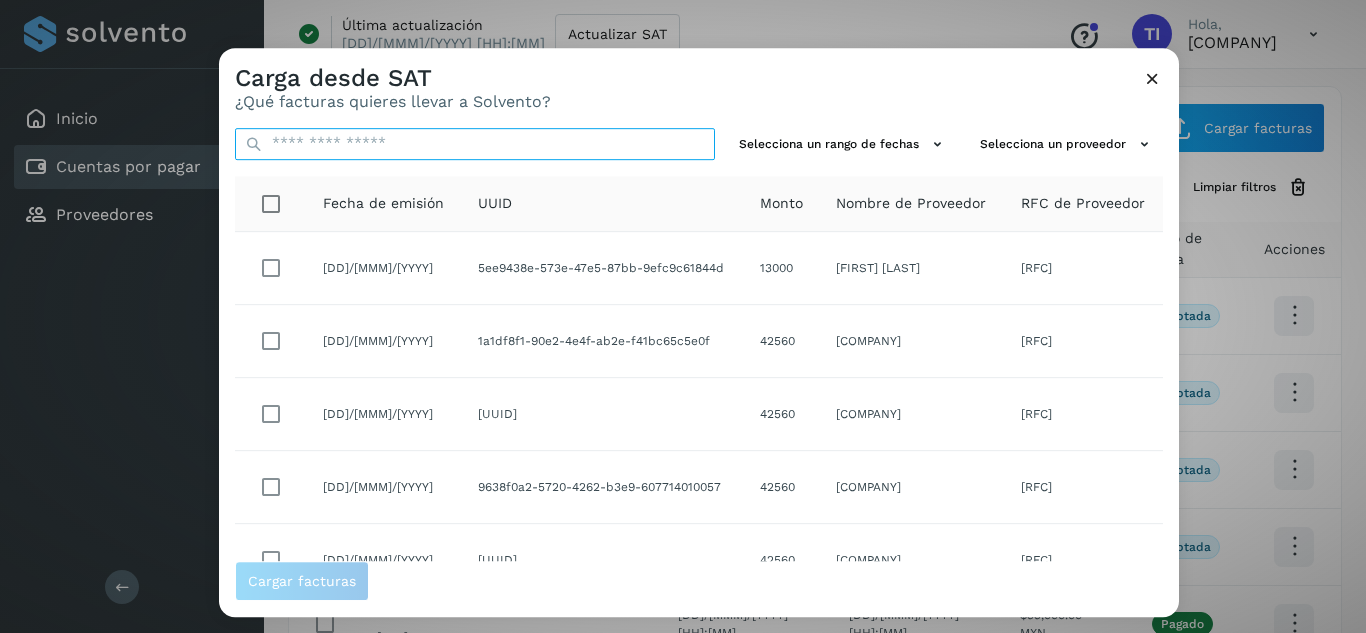 click at bounding box center [475, 144] 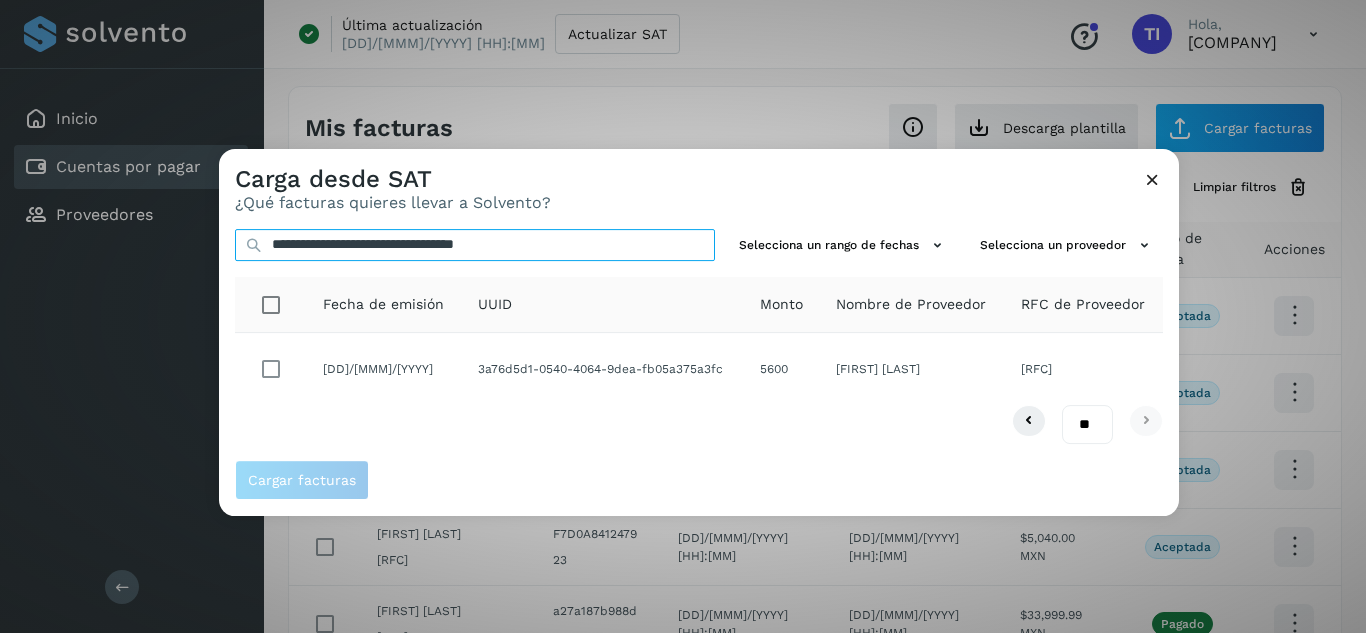 type on "**********" 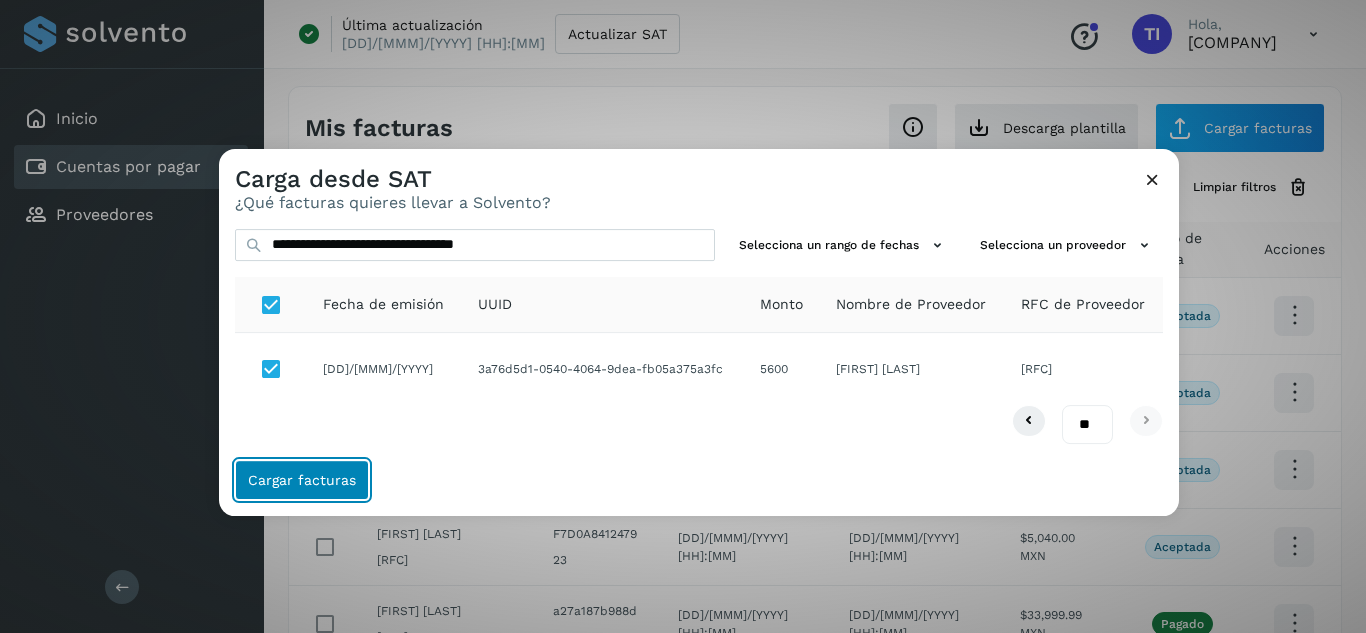 click on "Cargar facturas" 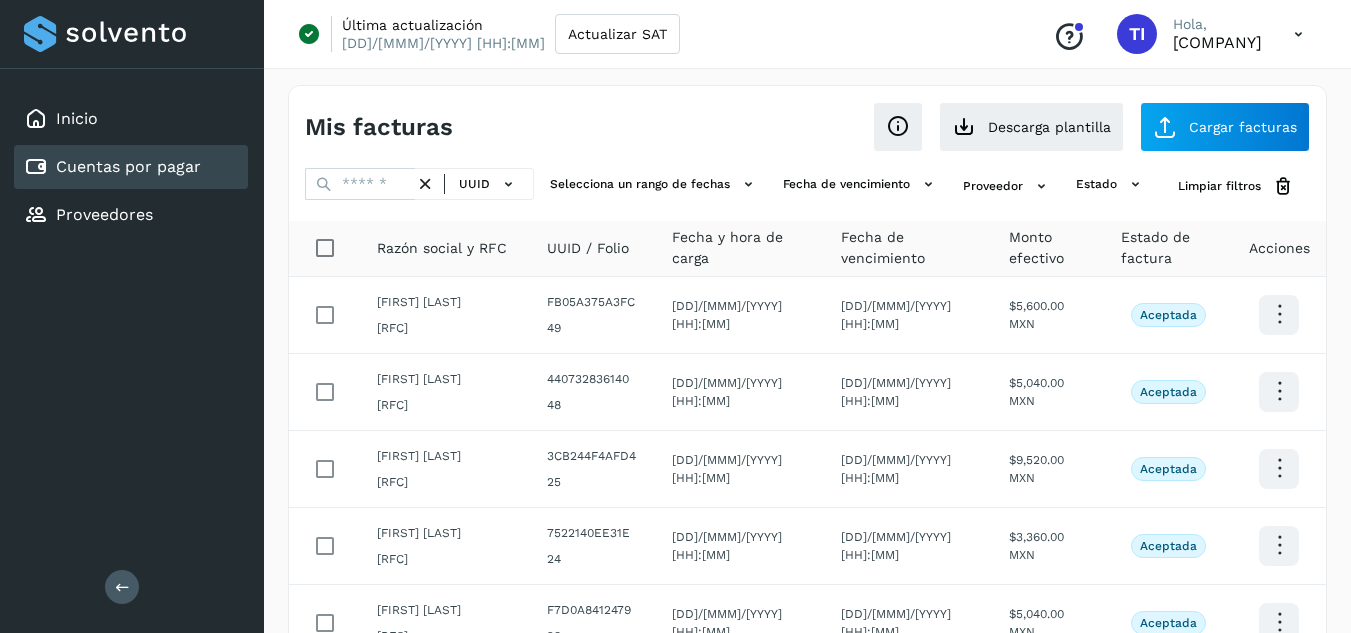 scroll, scrollTop: 0, scrollLeft: 0, axis: both 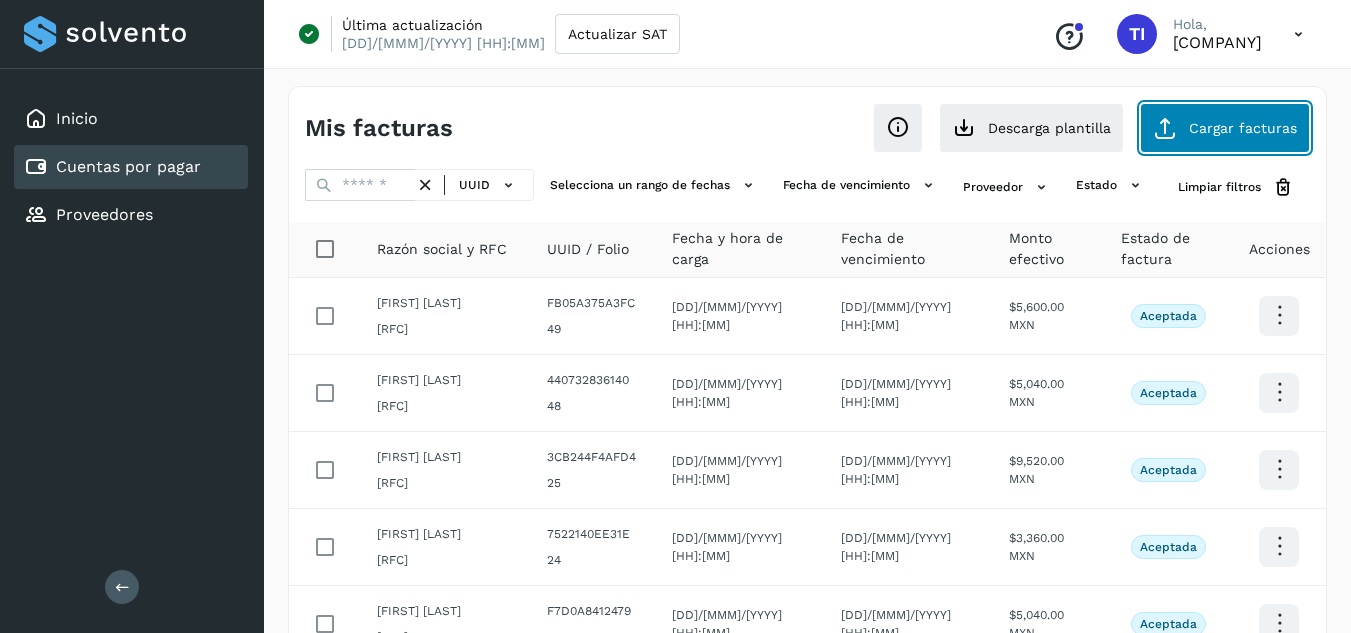 click on "Cargar facturas" 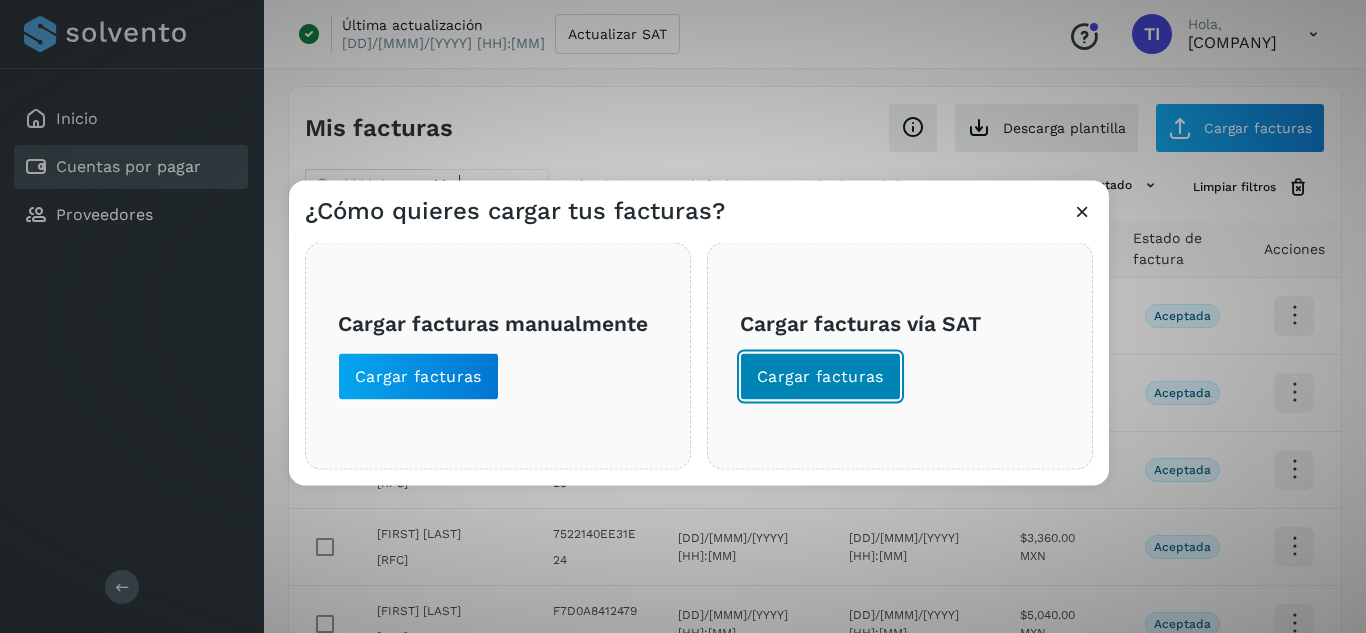 click on "Cargar facturas" 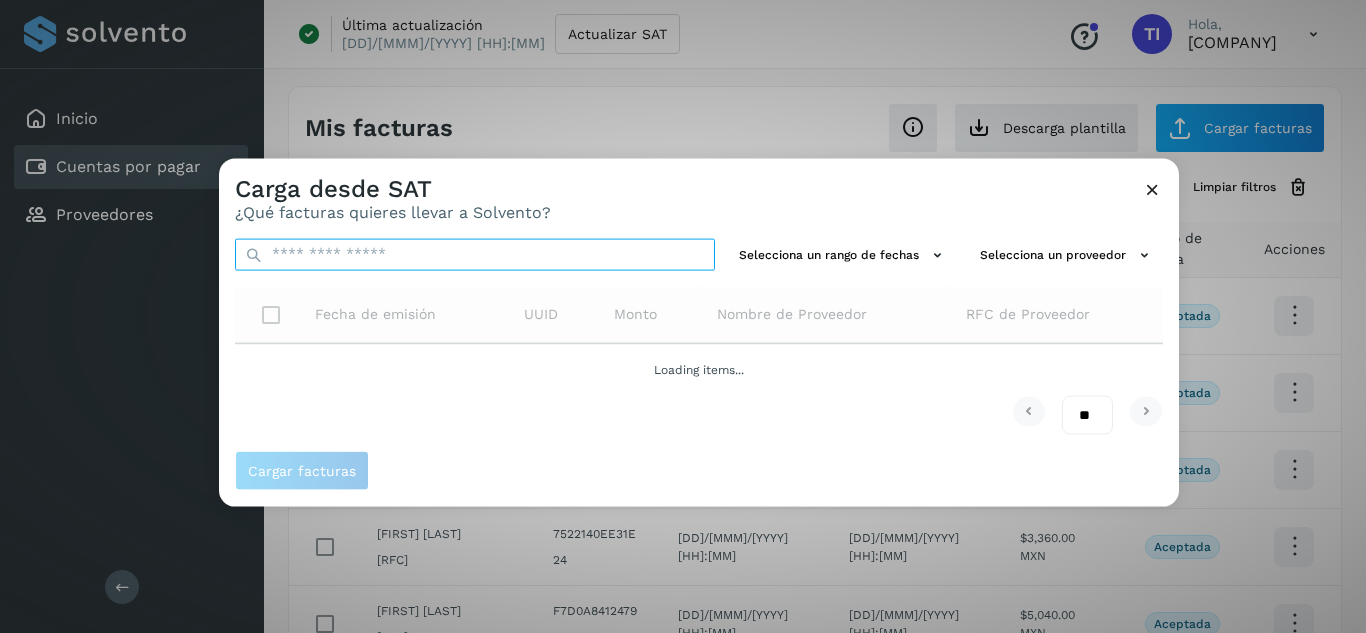 click at bounding box center (475, 254) 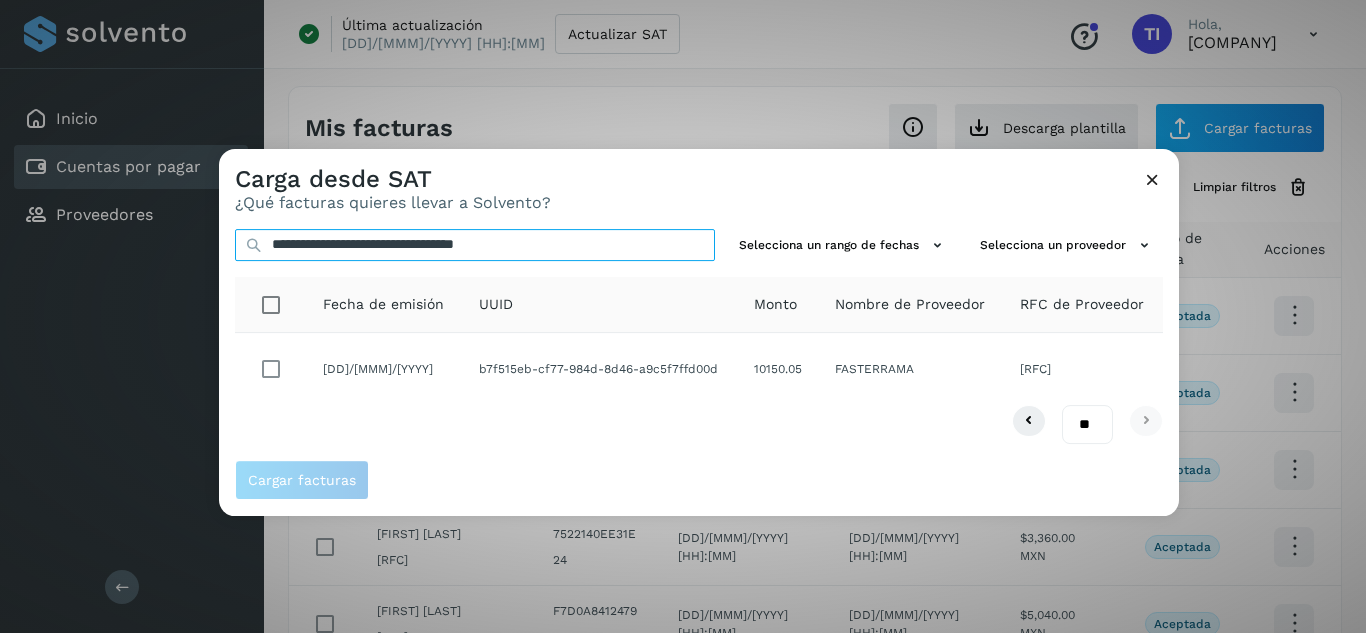 type on "**********" 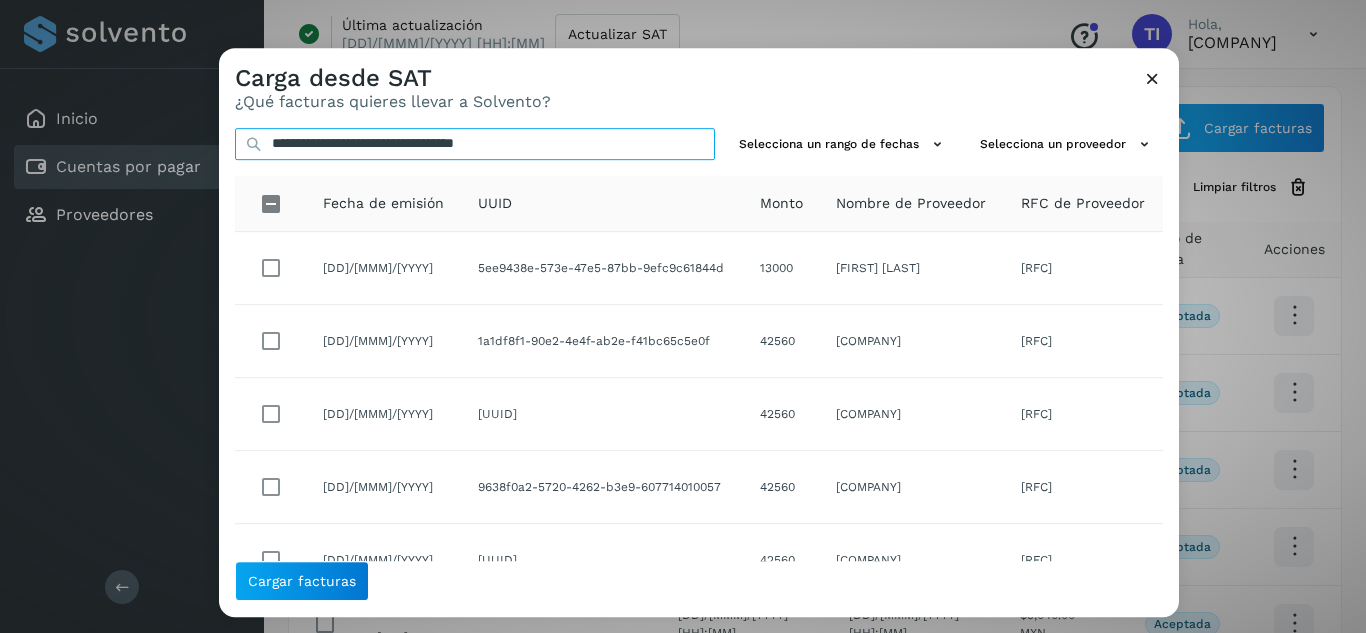 click on "**********" at bounding box center (475, 144) 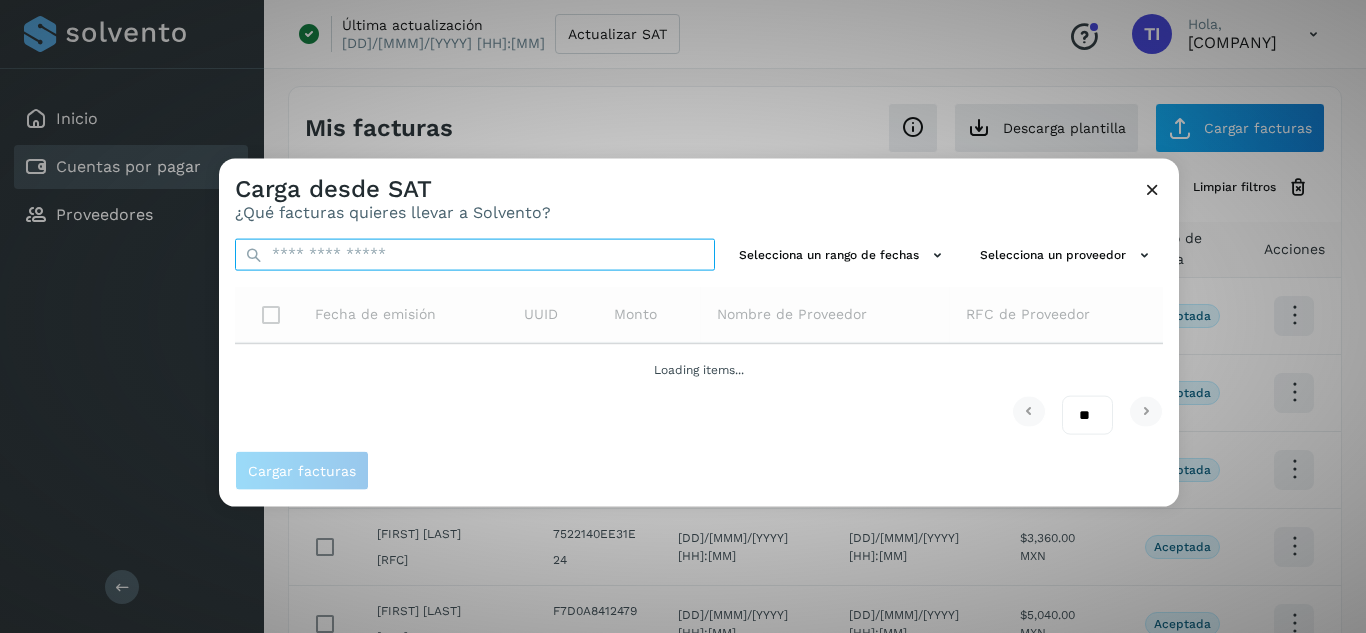 click at bounding box center [475, 254] 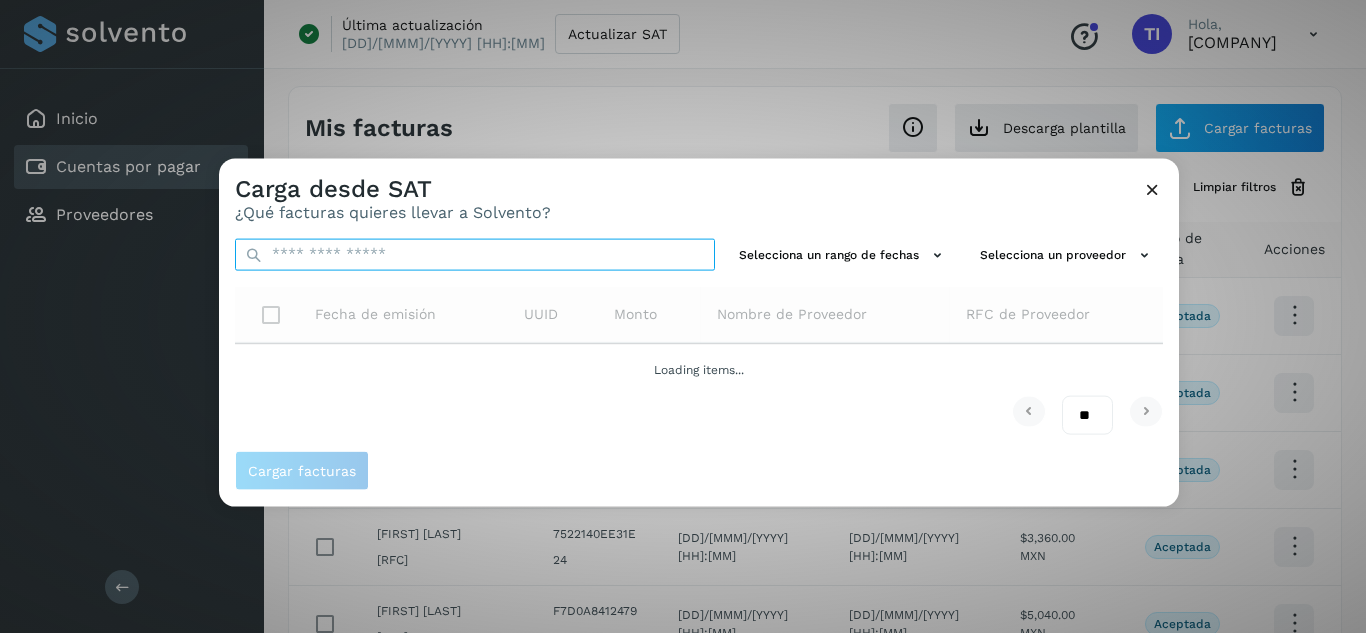 click at bounding box center (475, 254) 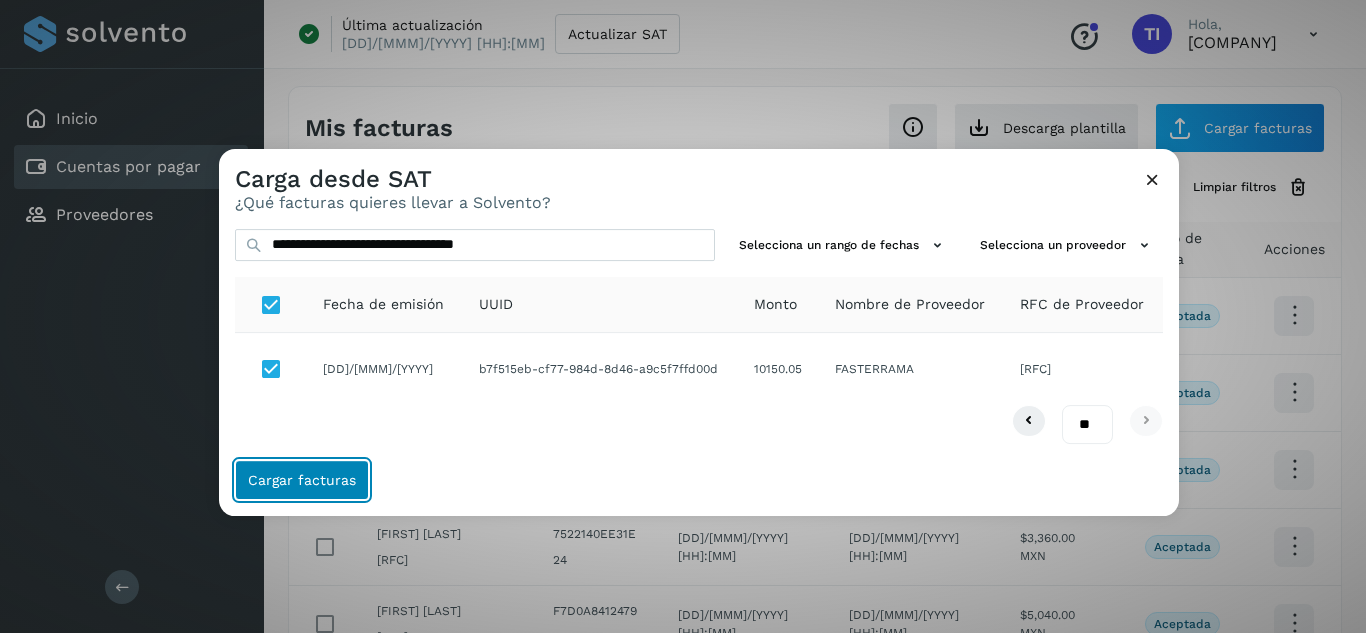 click on "Cargar facturas" 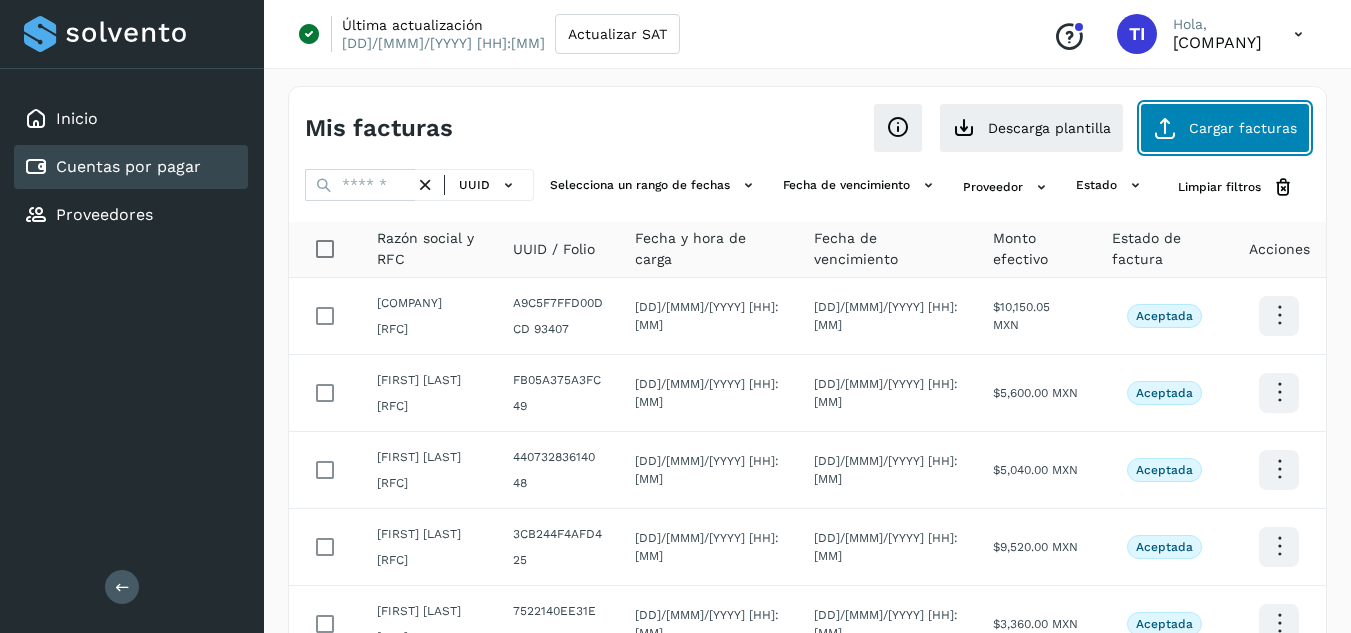 click on "Cargar facturas" 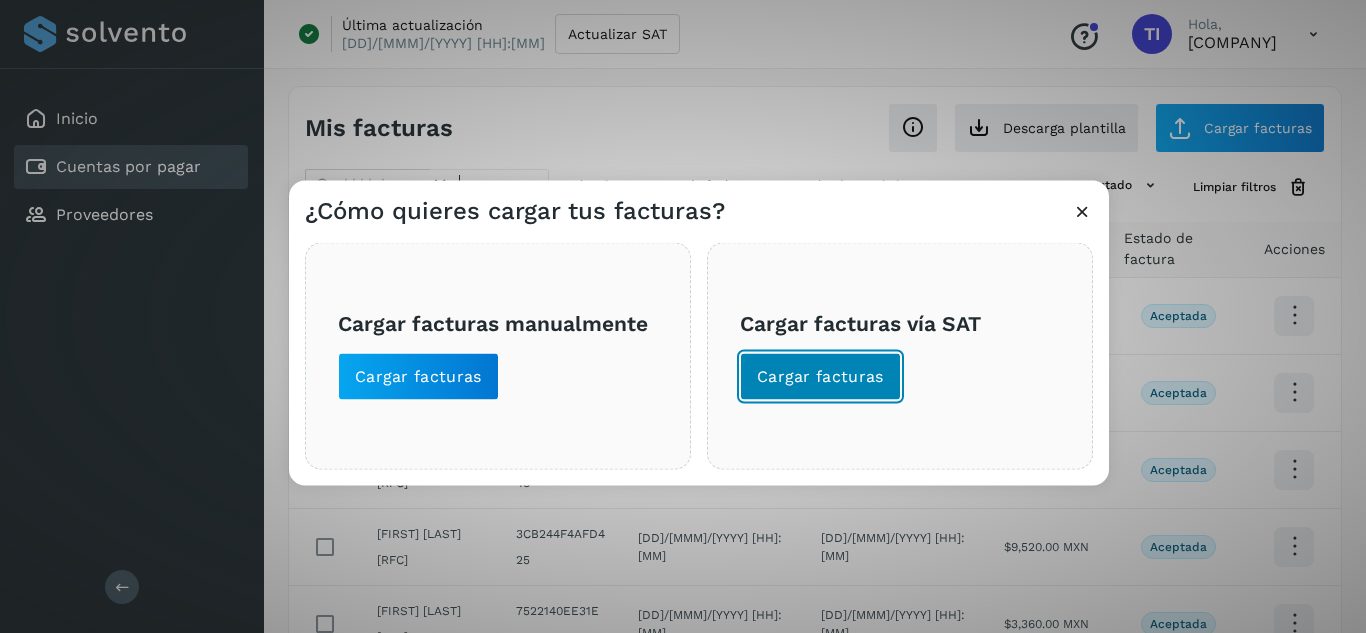 click on "Cargar facturas" at bounding box center [820, 376] 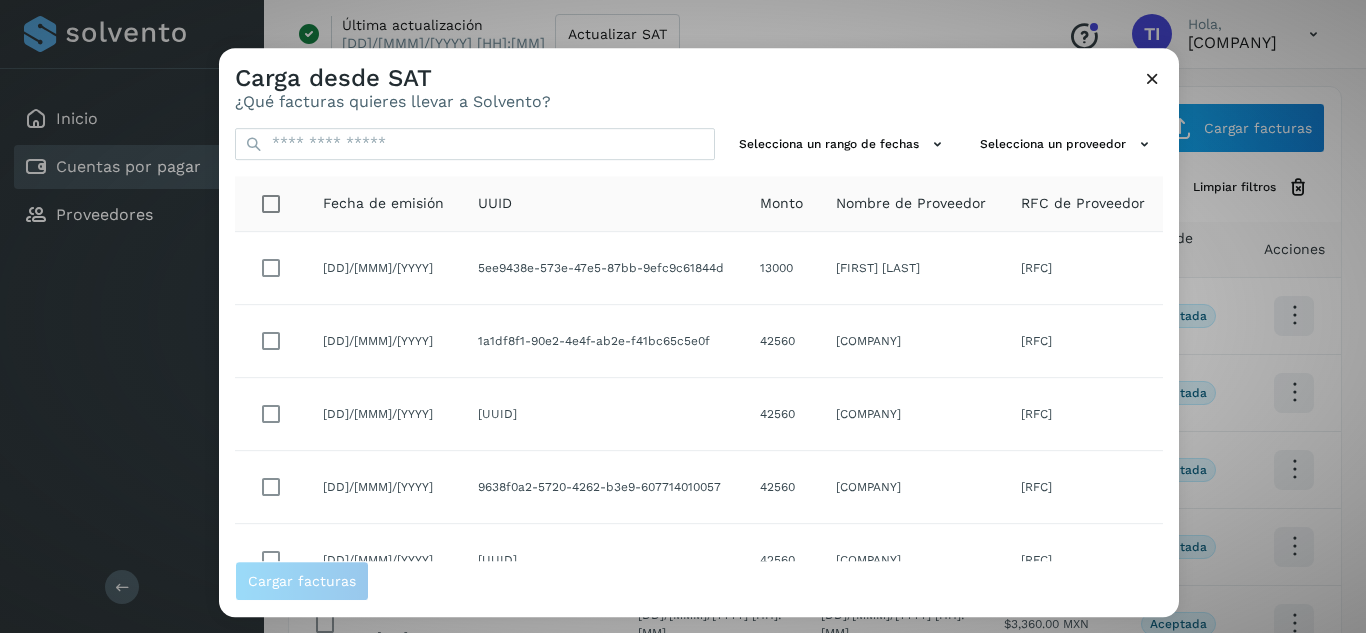 click on "[DD]/[MMM]/[YYYY]" 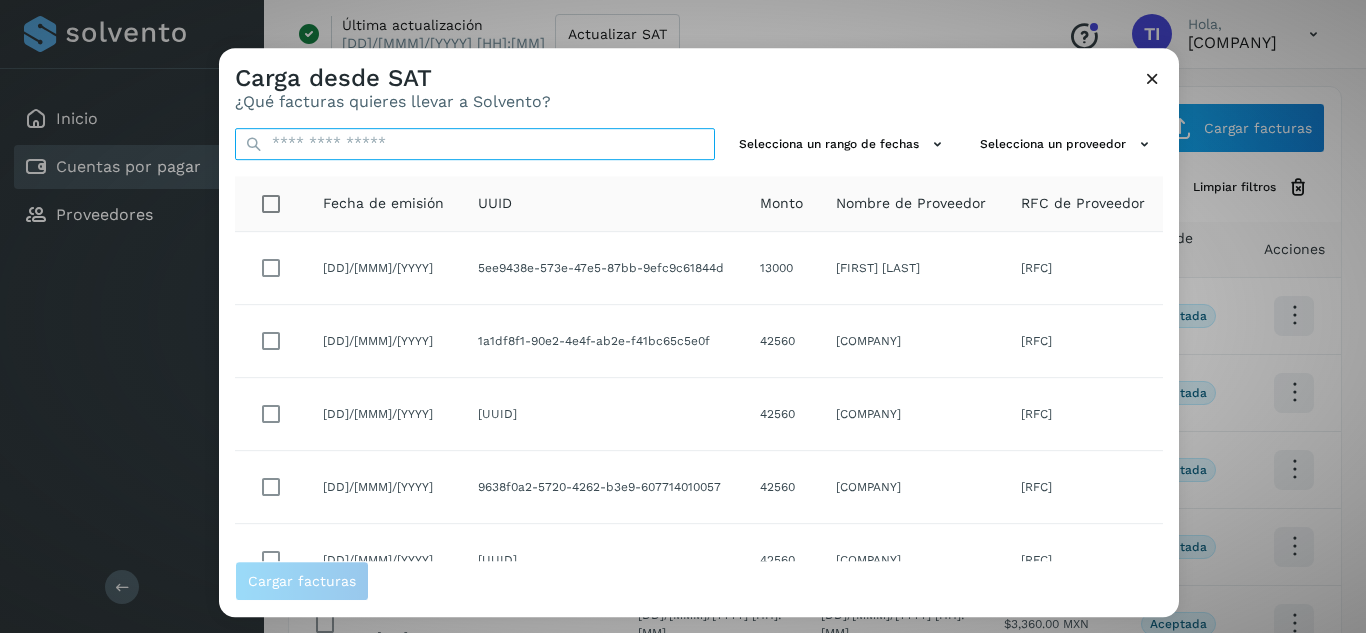click at bounding box center (475, 144) 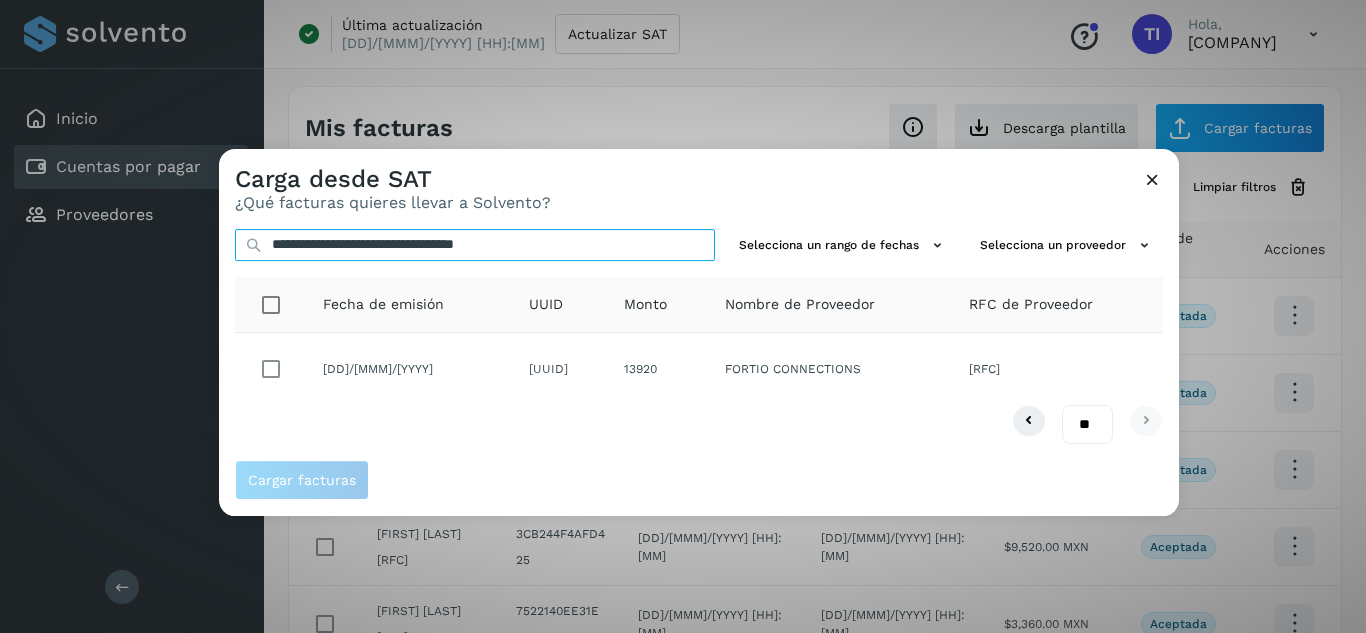 type on "**********" 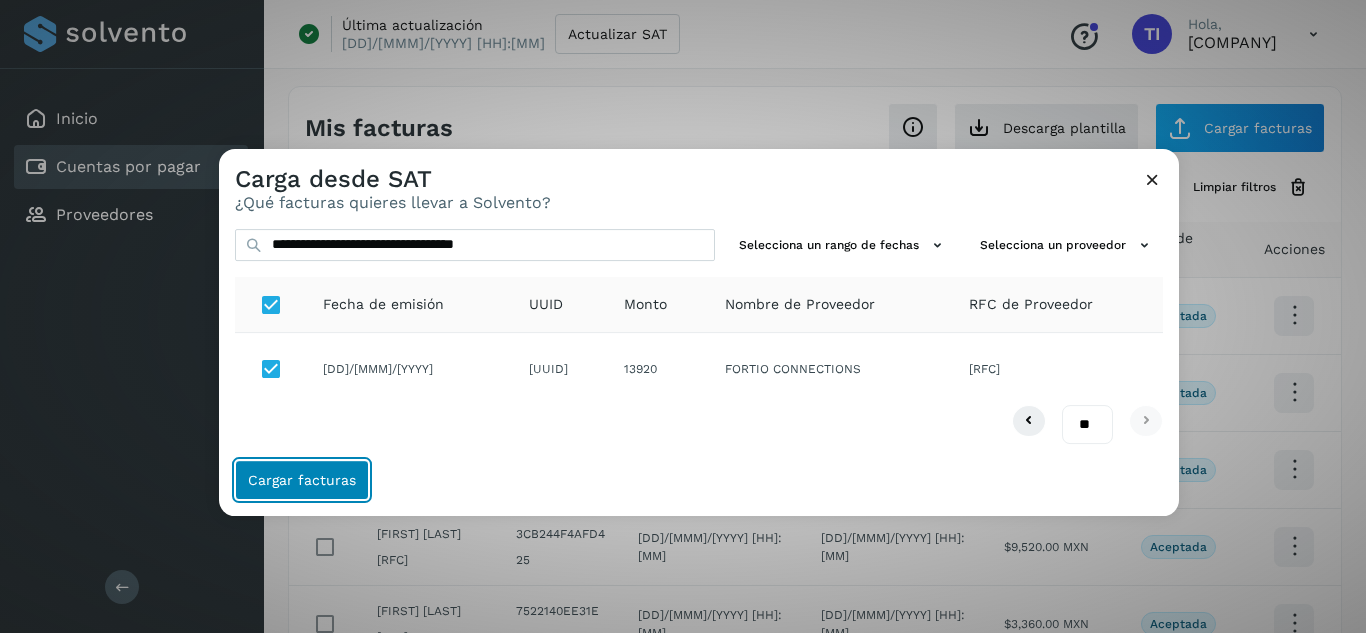 click on "Cargar facturas" at bounding box center (302, 480) 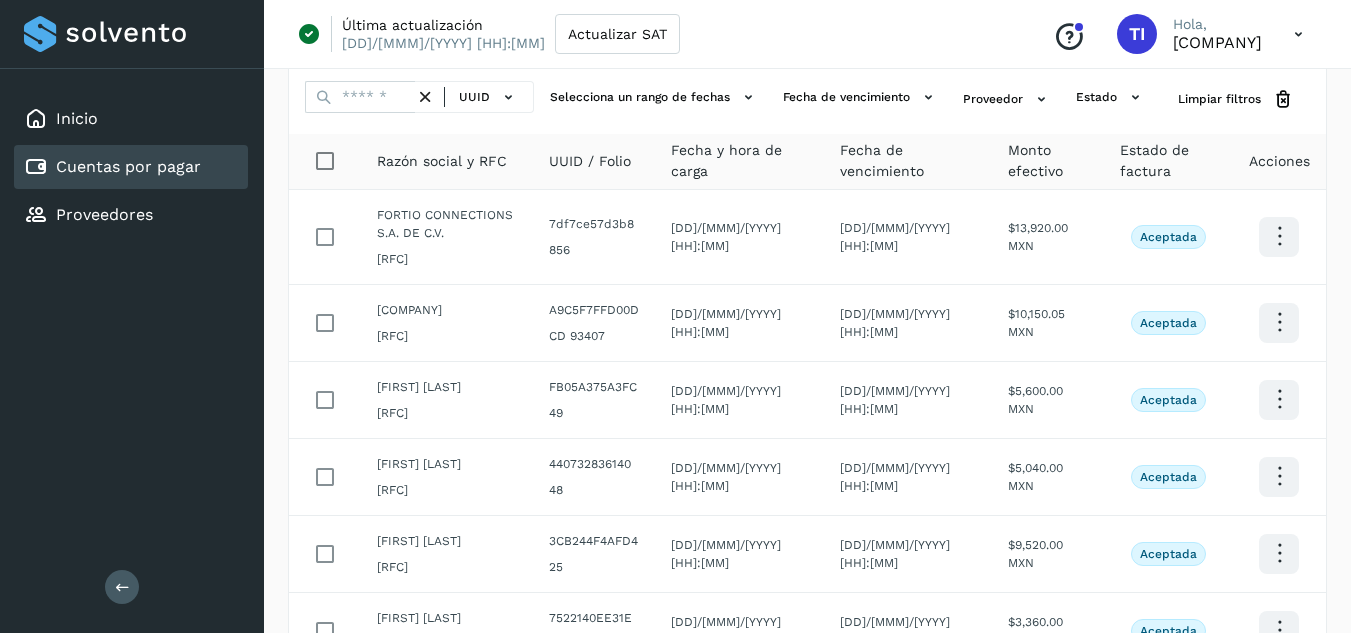 scroll, scrollTop: 0, scrollLeft: 0, axis: both 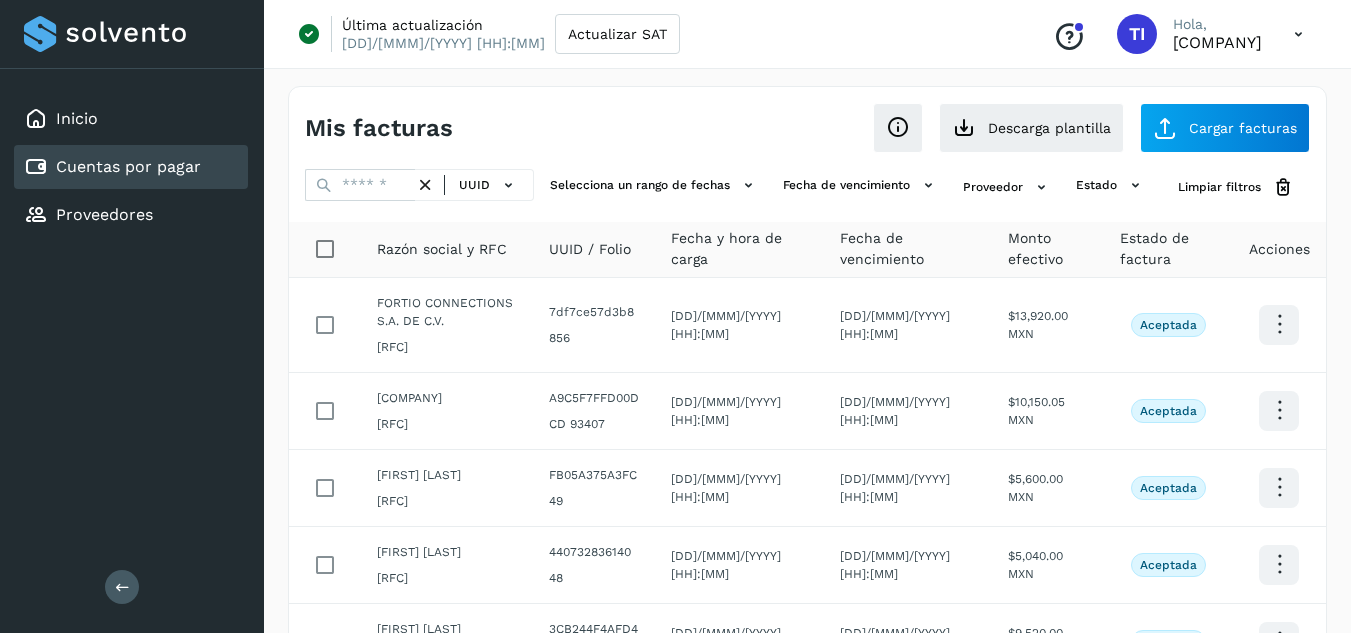 click on "Mis facturas
Ver instrucciones para cargar Facturas
Descarga plantilla Cargar facturas" at bounding box center [807, 120] 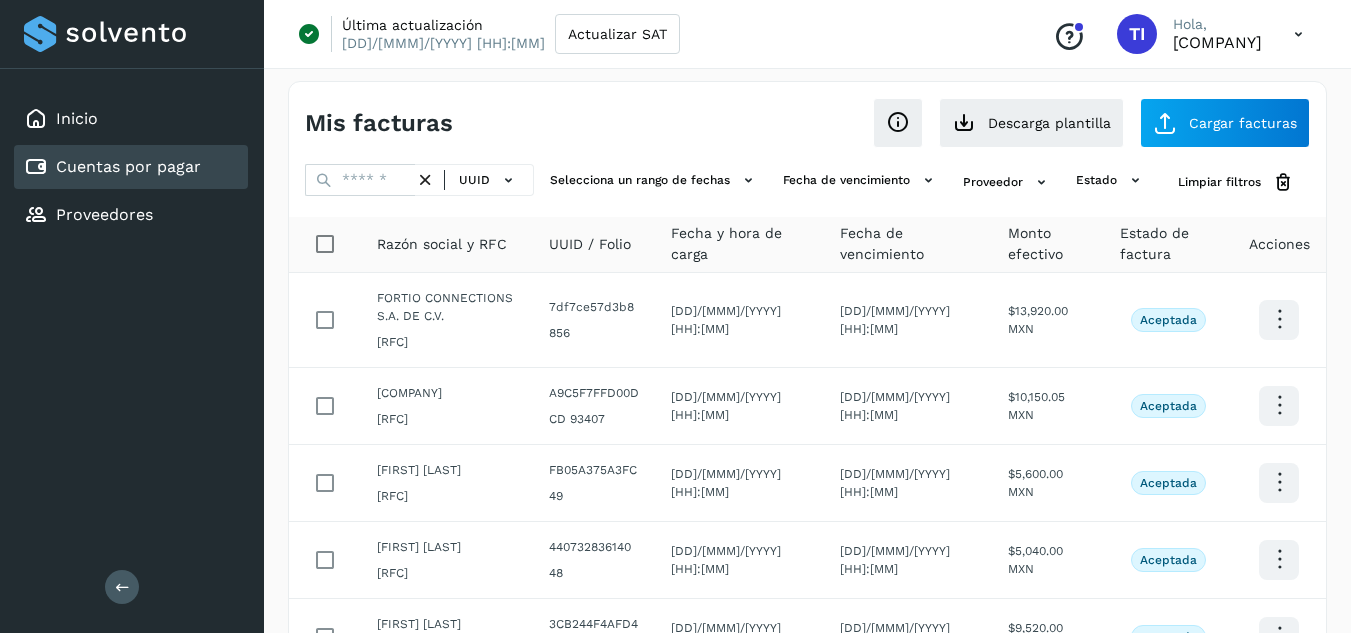 scroll, scrollTop: 0, scrollLeft: 0, axis: both 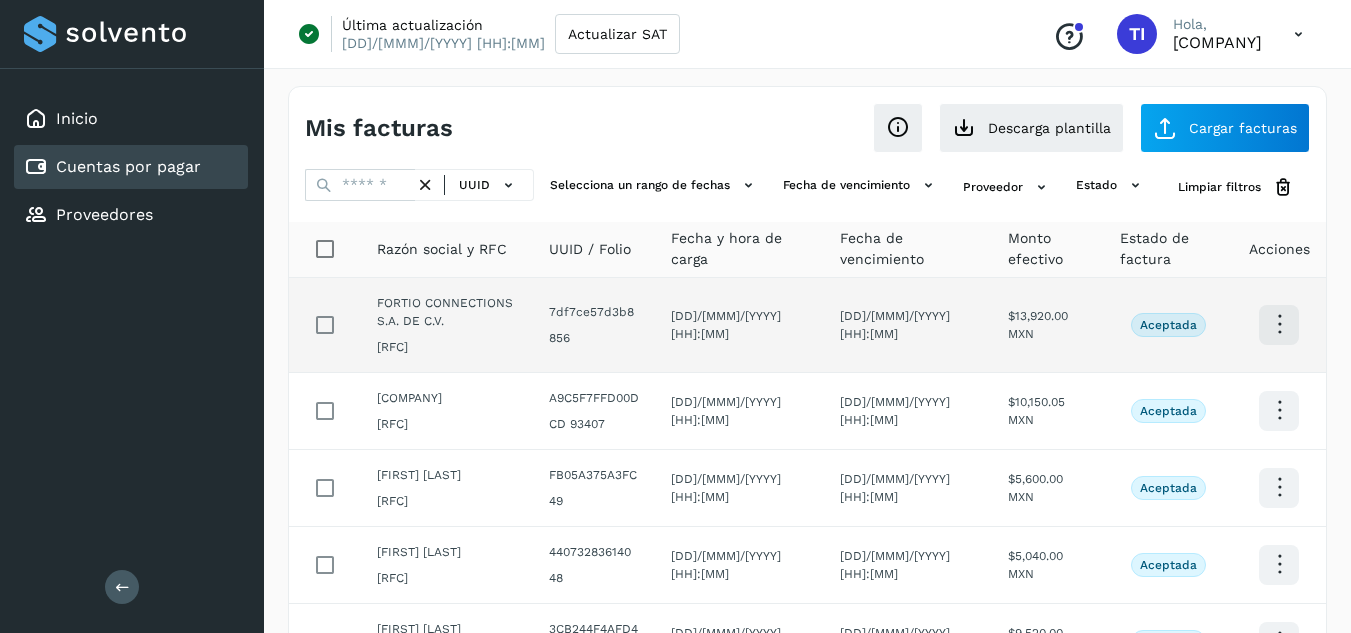 click at bounding box center [1279, 324] 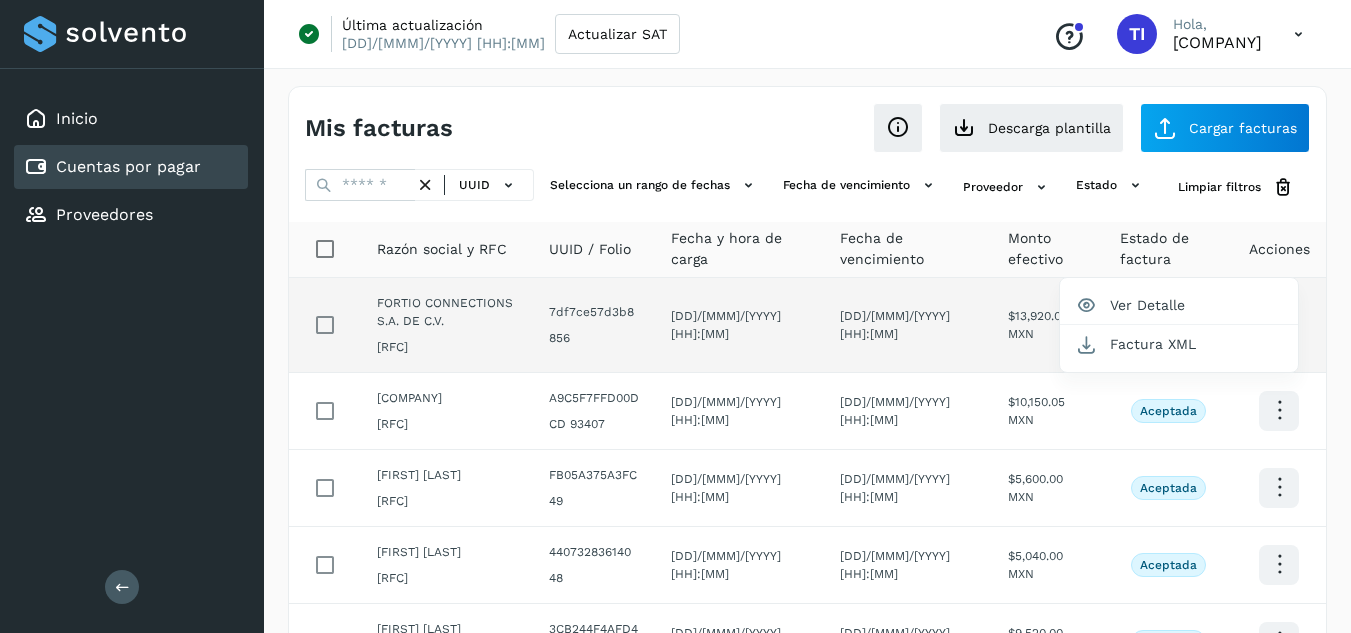 click at bounding box center (675, 316) 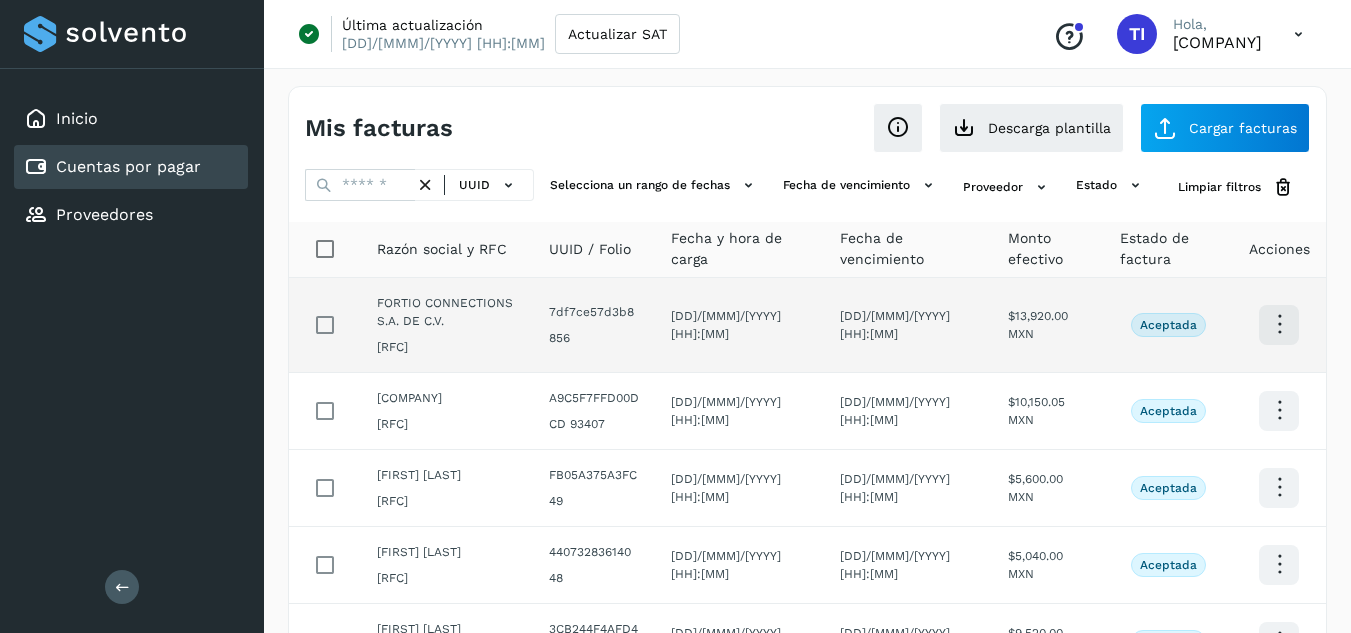 click at bounding box center (1279, 324) 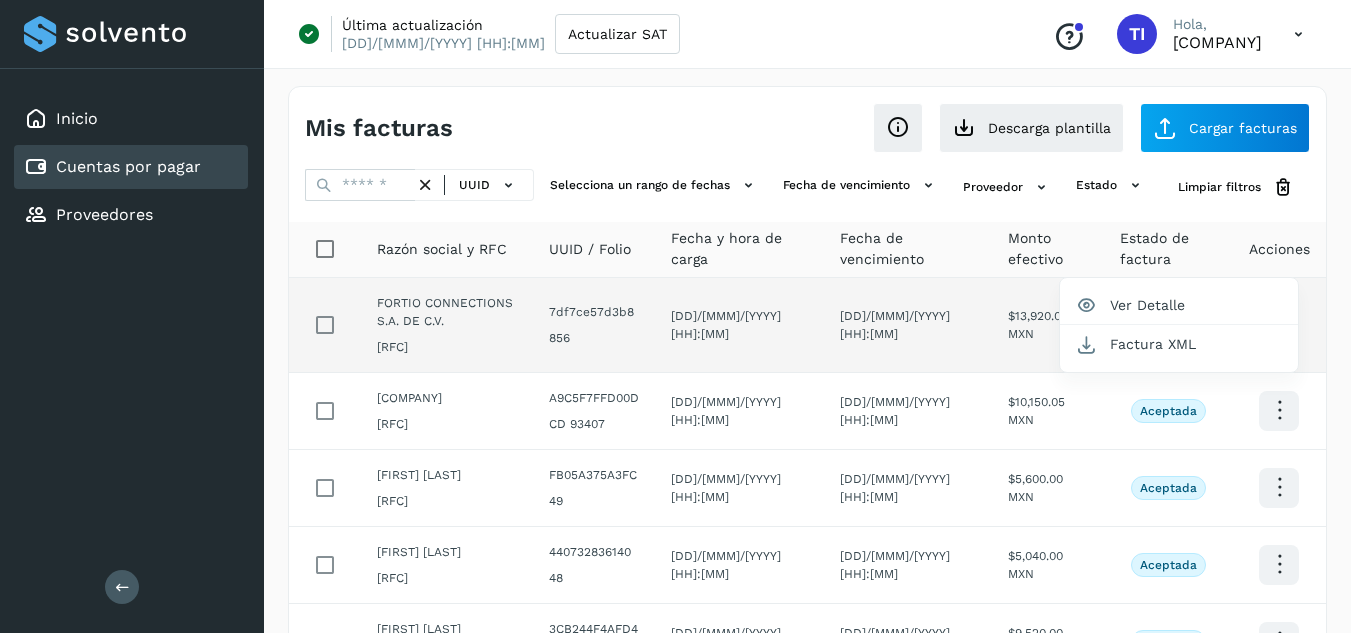 click at bounding box center (675, 316) 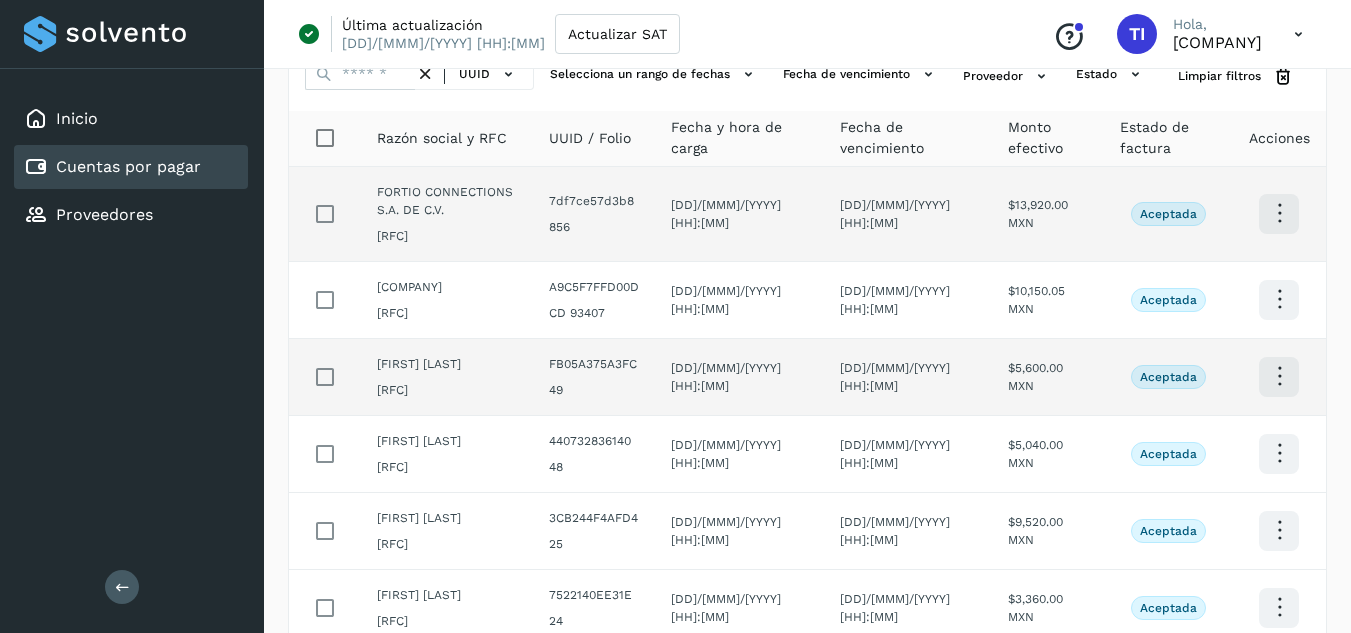 scroll, scrollTop: 200, scrollLeft: 0, axis: vertical 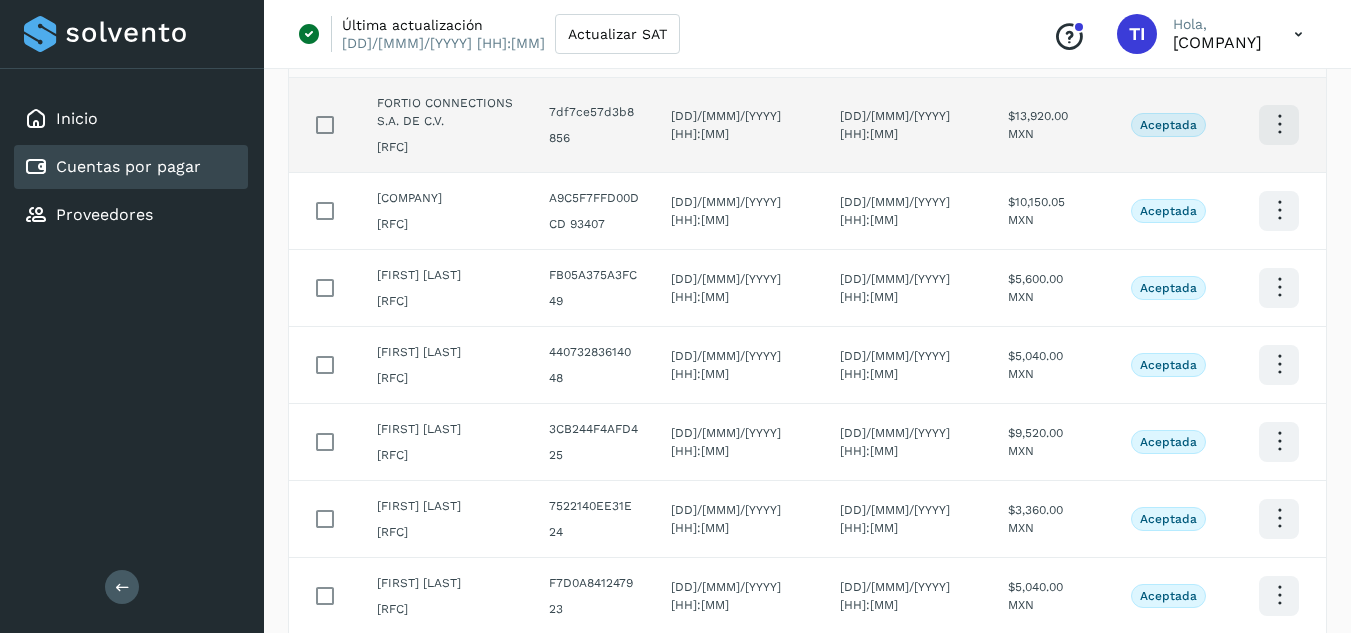 click at bounding box center [1279, 124] 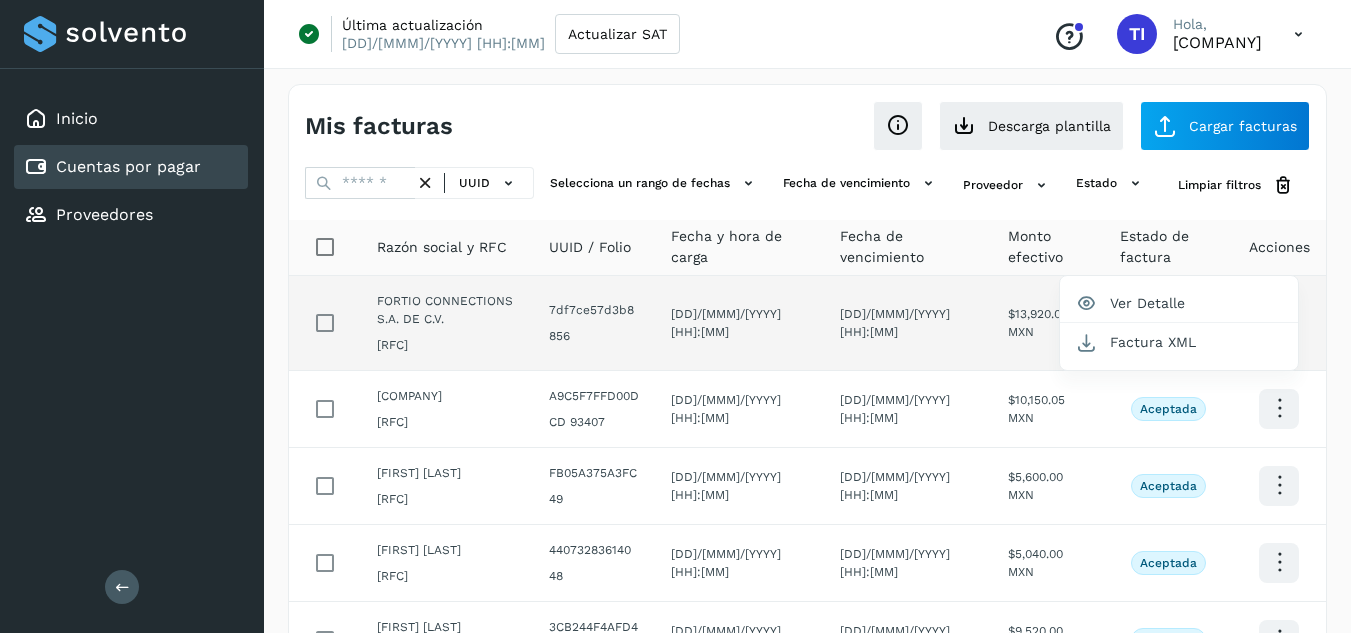 scroll, scrollTop: 0, scrollLeft: 0, axis: both 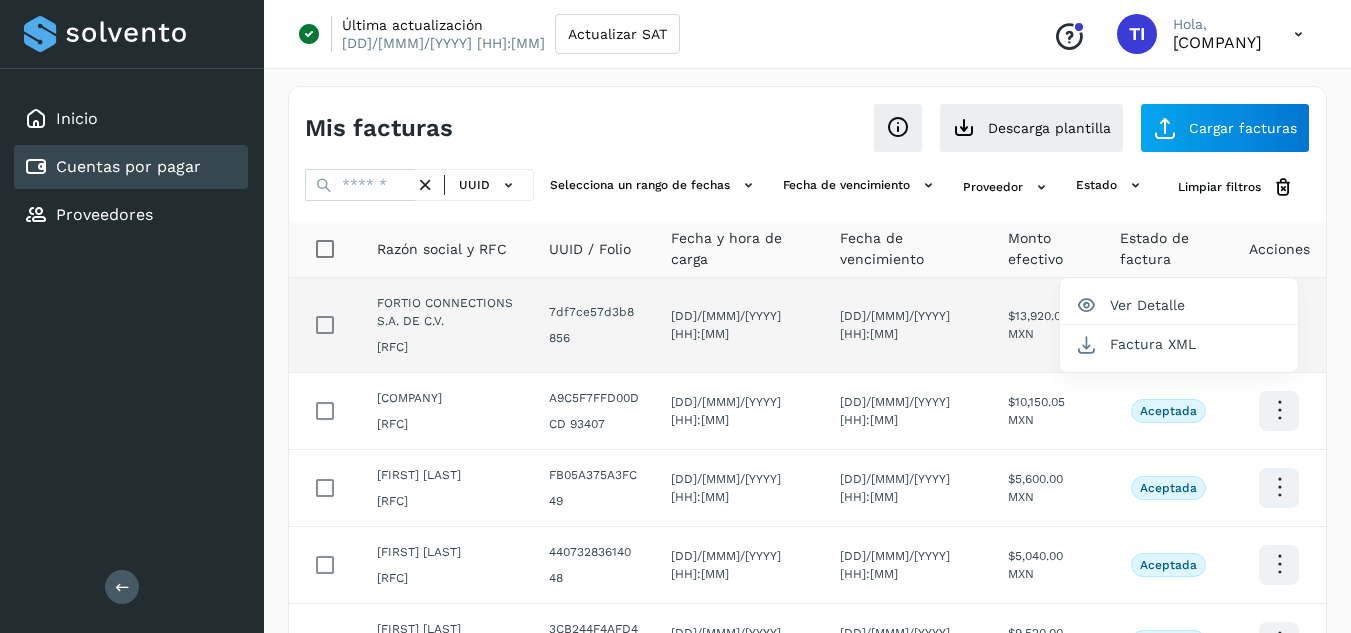 click at bounding box center [675, 316] 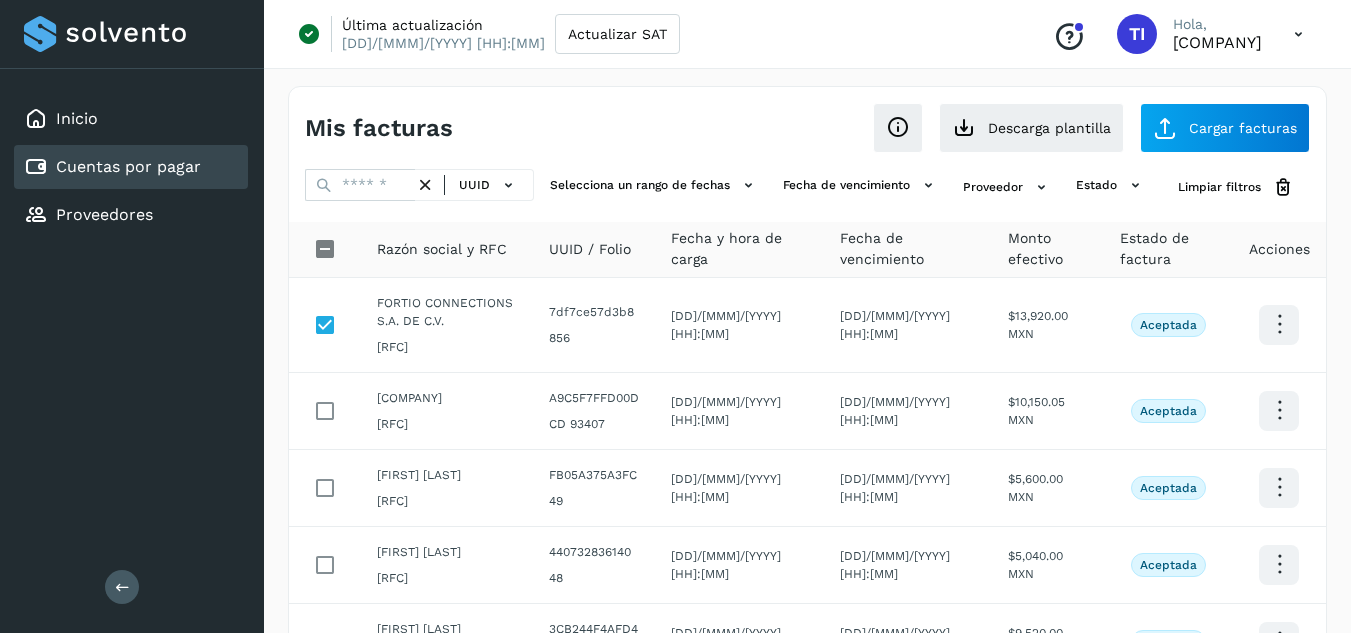 scroll, scrollTop: 100, scrollLeft: 0, axis: vertical 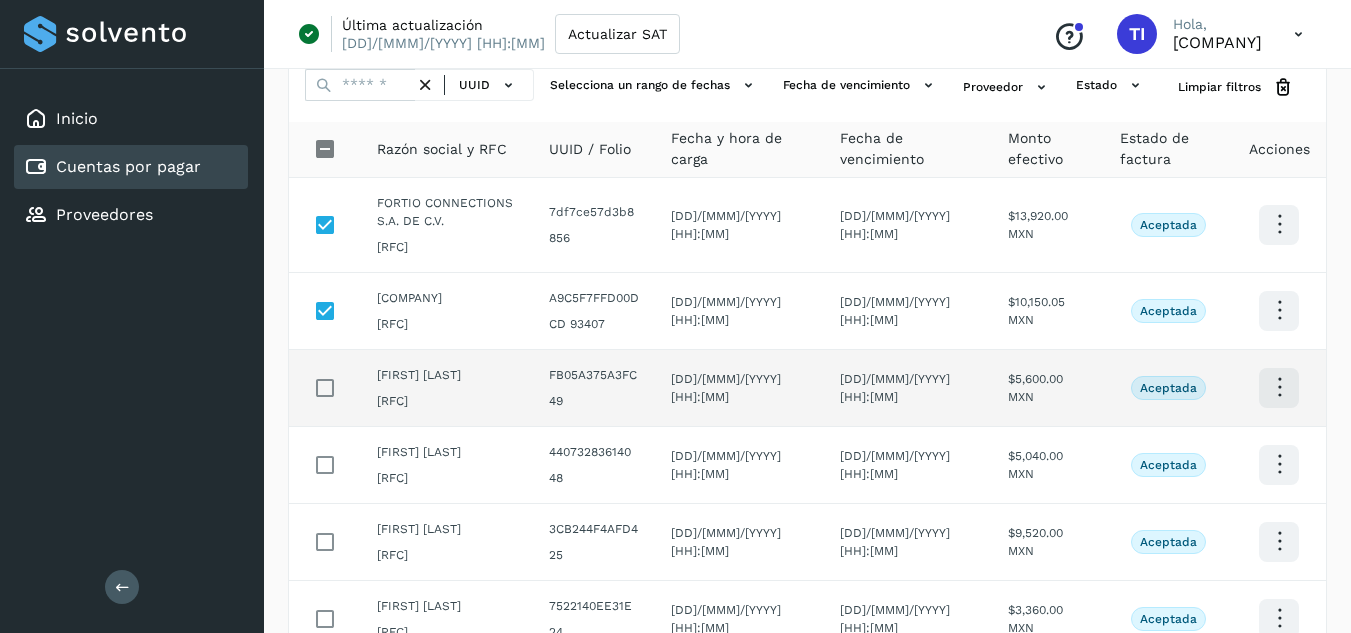 click 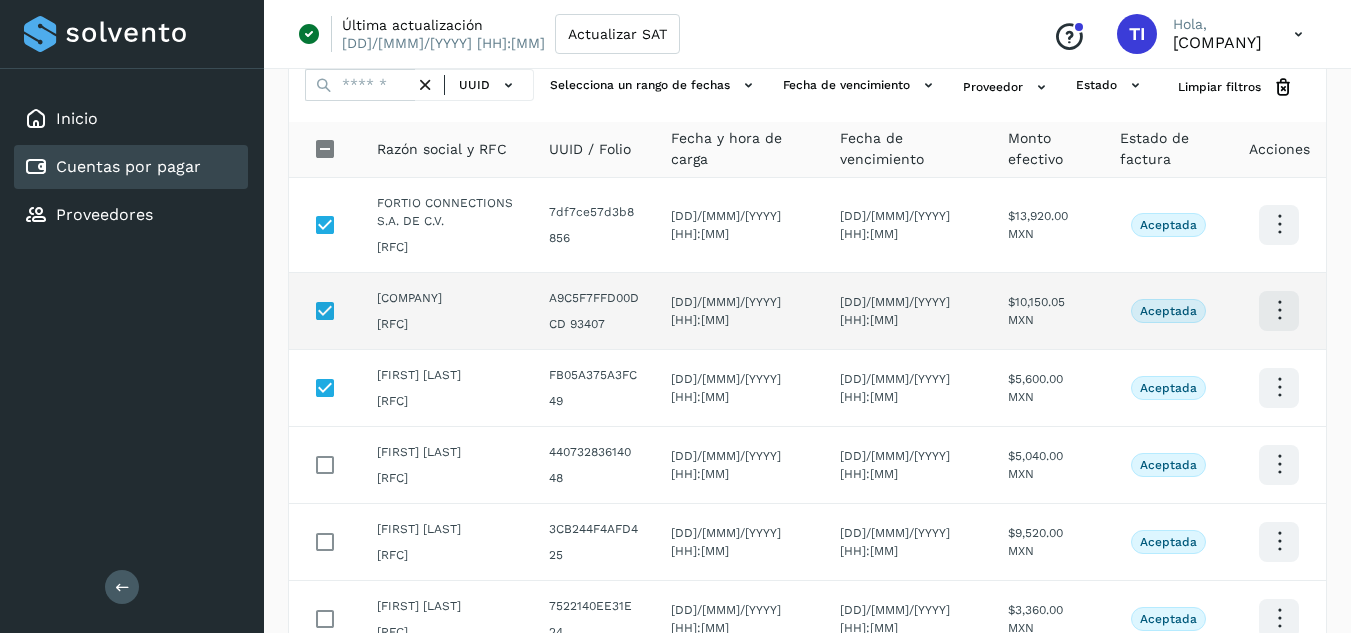 scroll, scrollTop: 200, scrollLeft: 0, axis: vertical 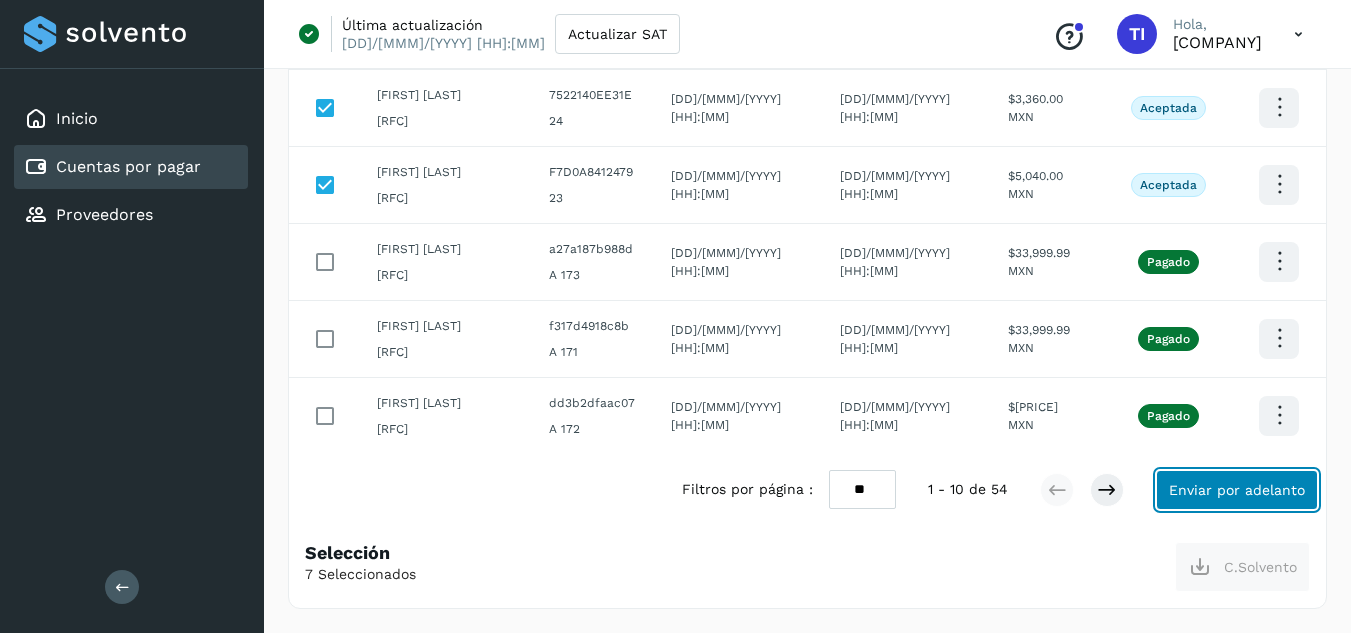 click on "Enviar por adelanto" 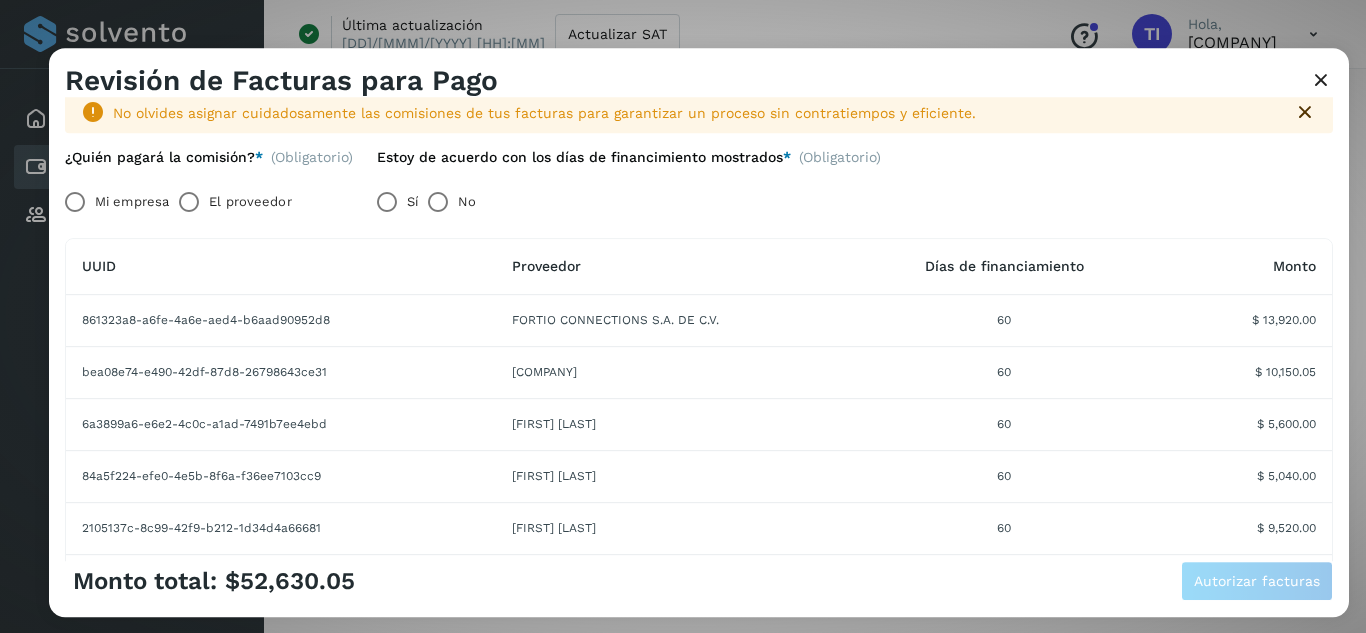 scroll, scrollTop: 0, scrollLeft: 0, axis: both 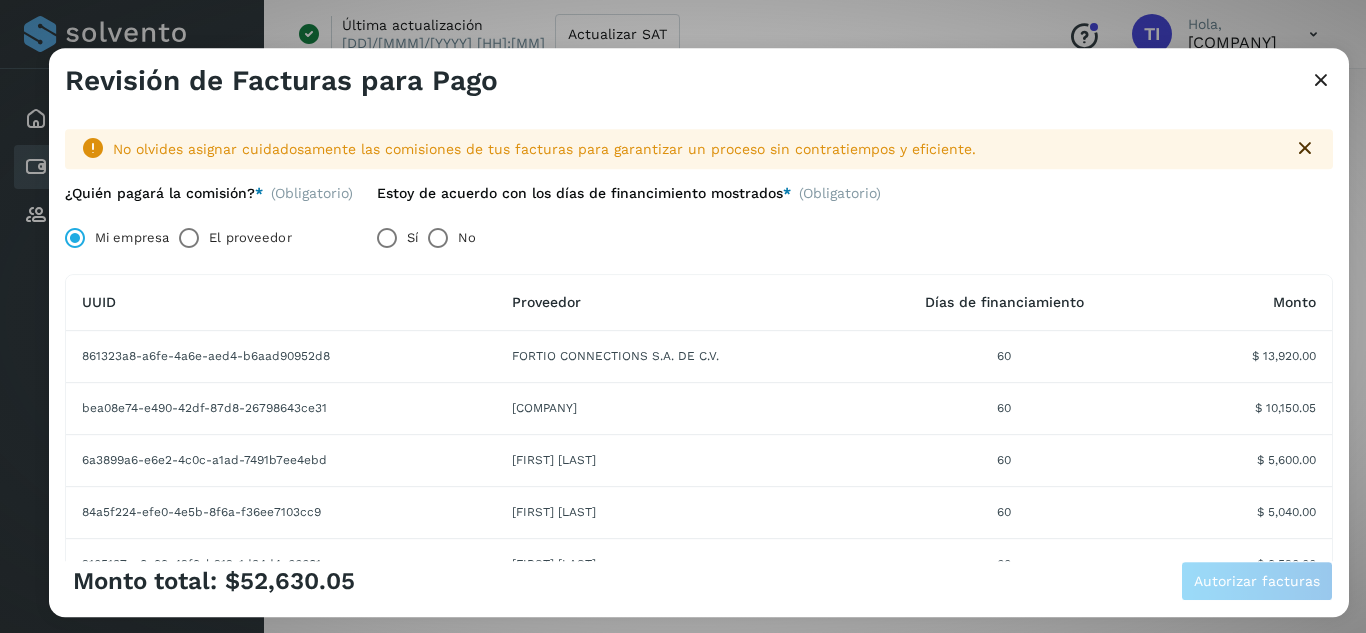 click on "Revisión de Facturas para Pago" at bounding box center [699, 73] 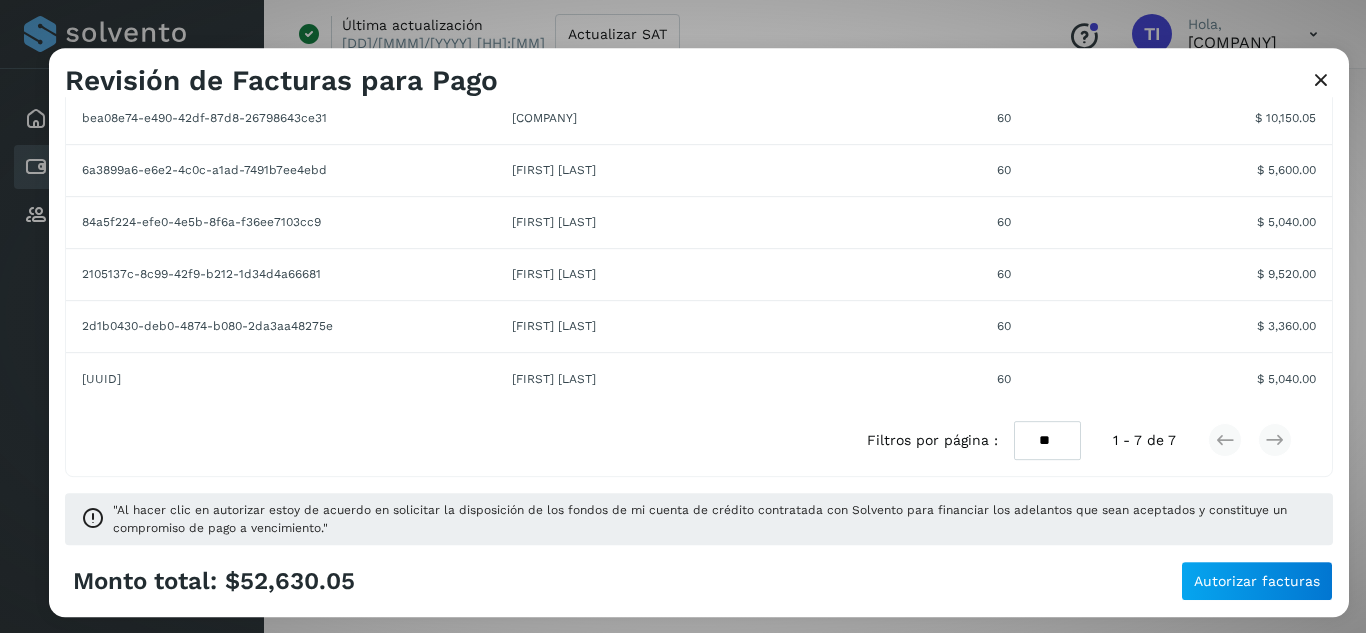 scroll, scrollTop: 0, scrollLeft: 0, axis: both 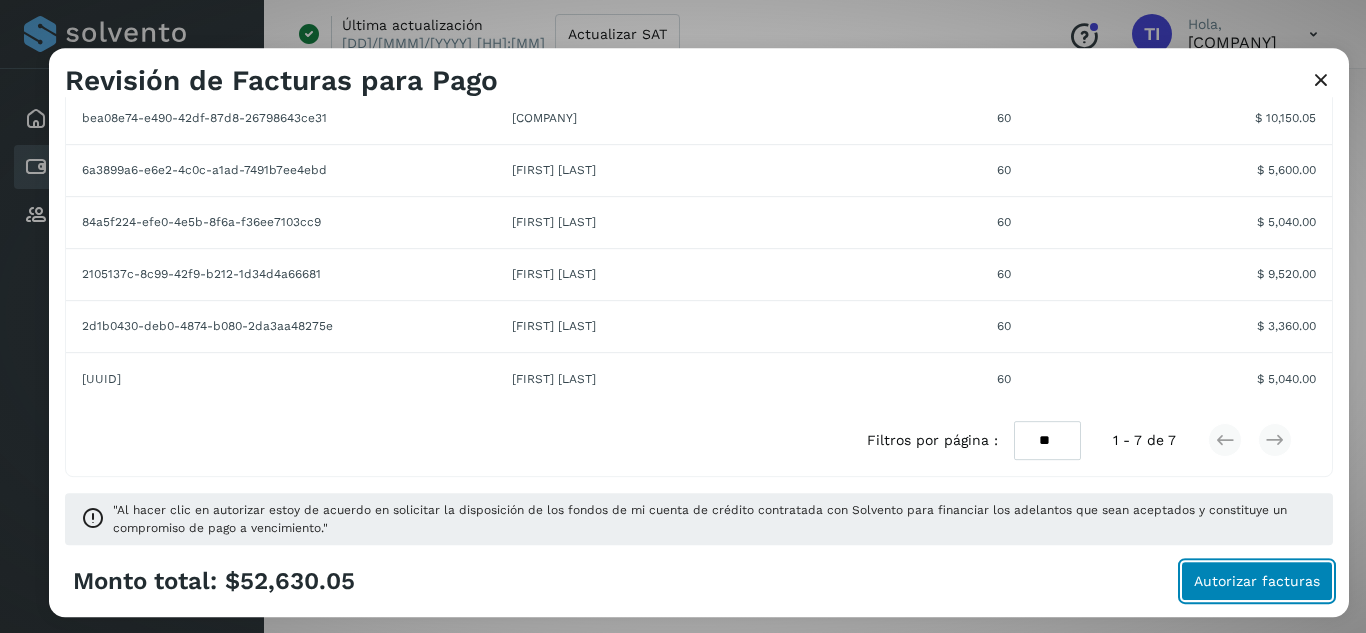 click on "Autorizar facturas" 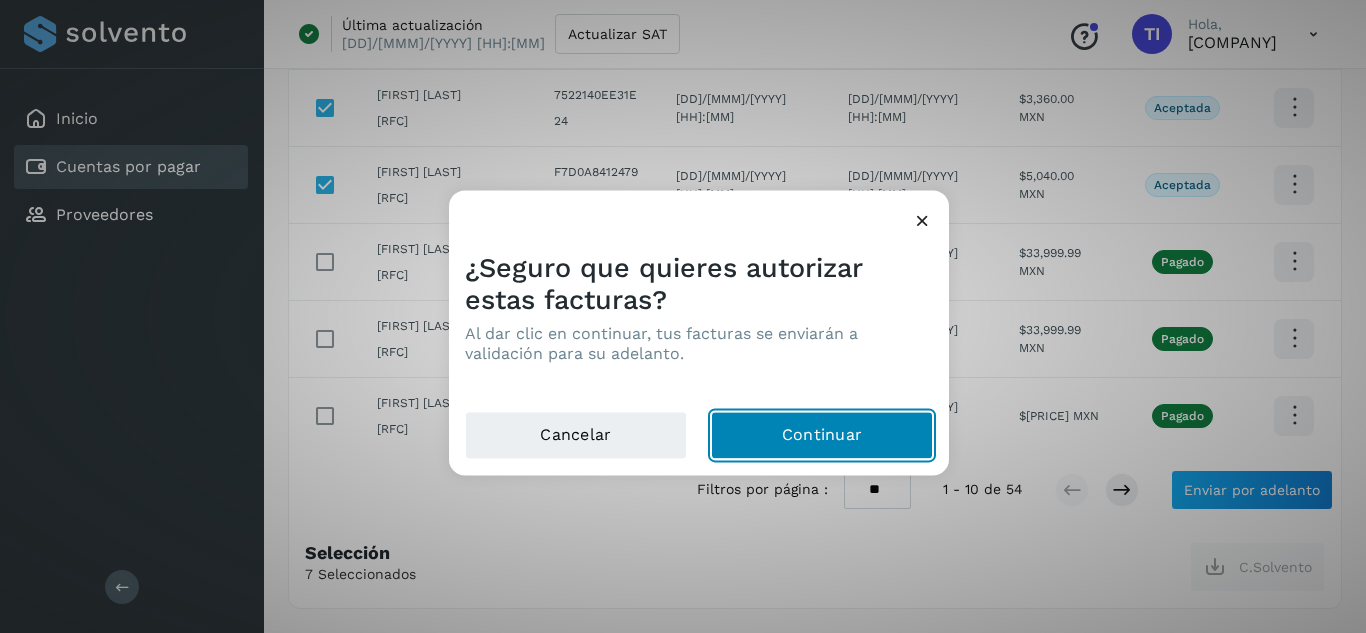 click on "Continuar" 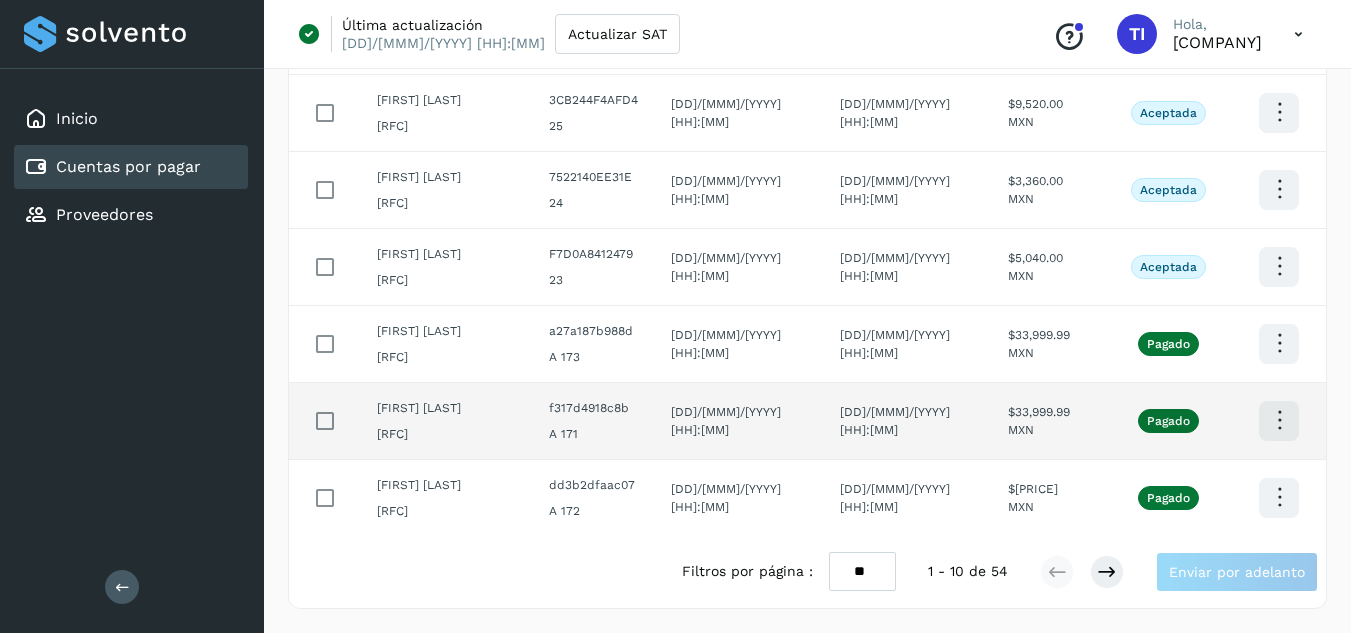 scroll, scrollTop: 0, scrollLeft: 0, axis: both 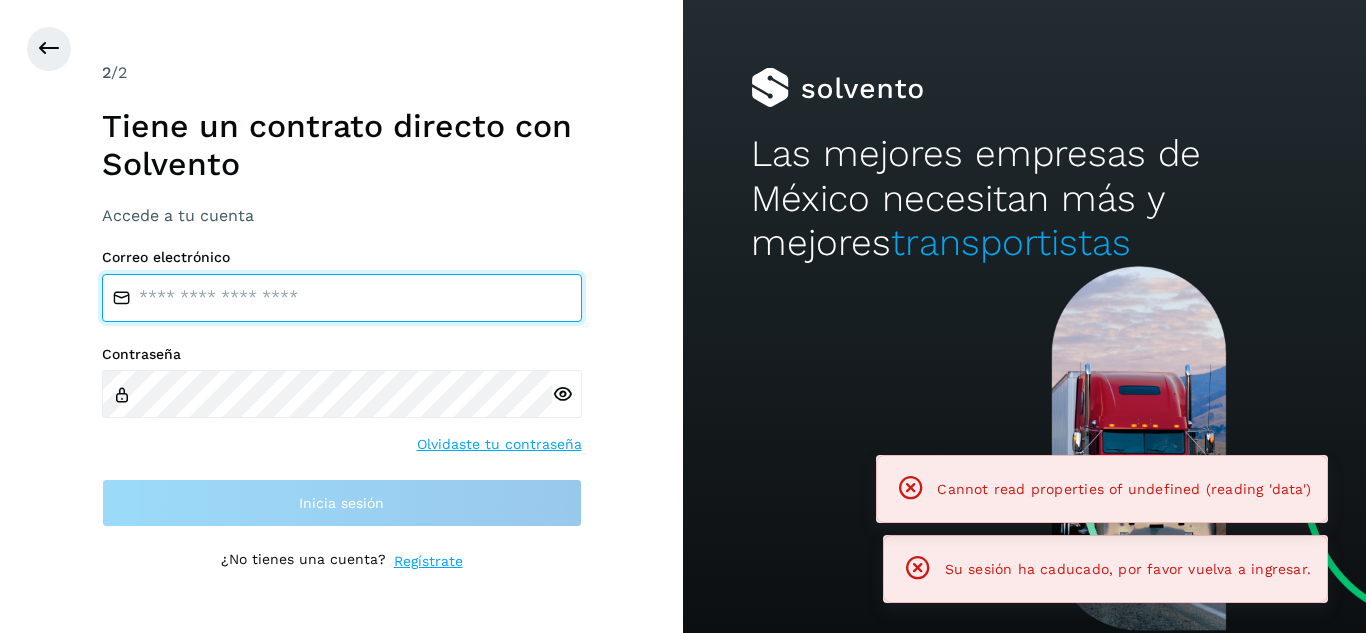 type on "**********" 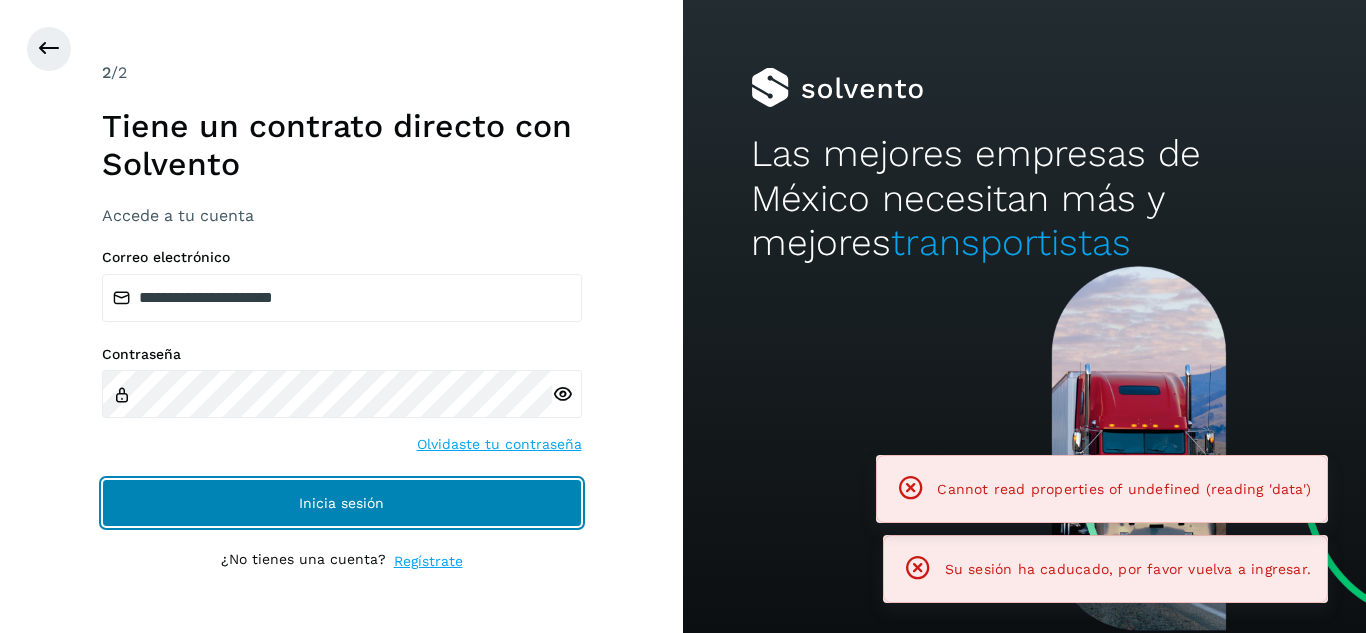 click on "Inicia sesión" at bounding box center (342, 503) 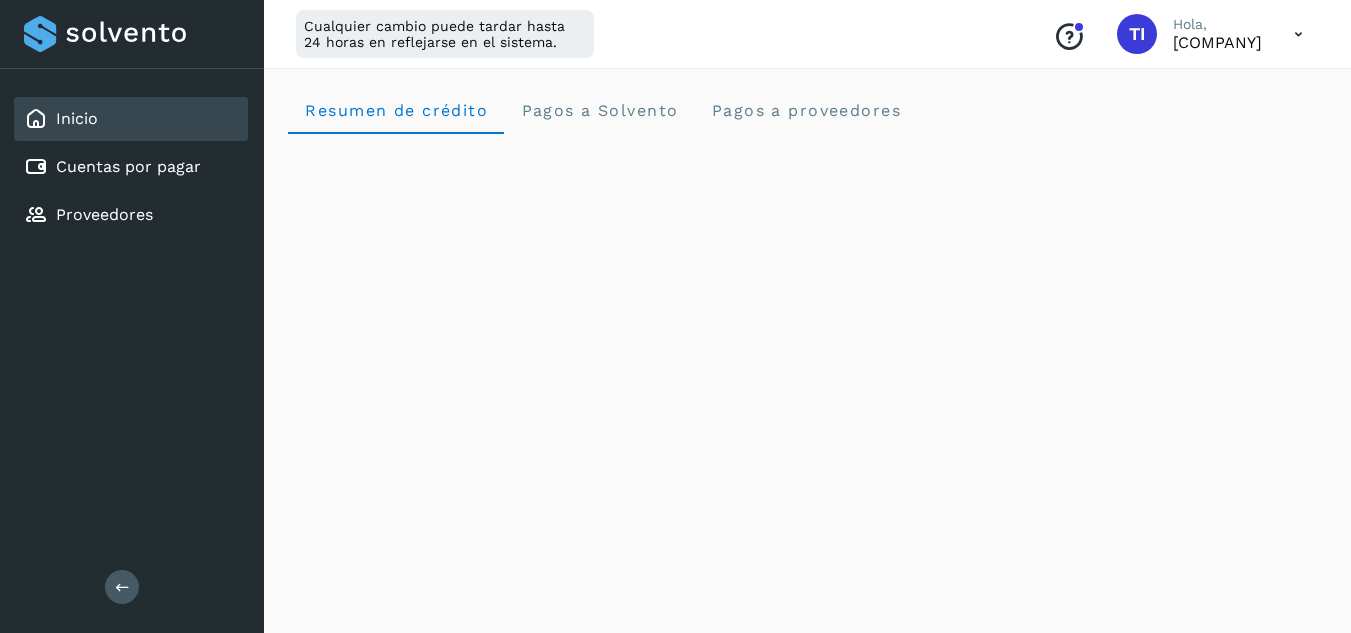click on "Resumen de crédito Pagos a Solvento Pagos a proveedores" at bounding box center (807, 110) 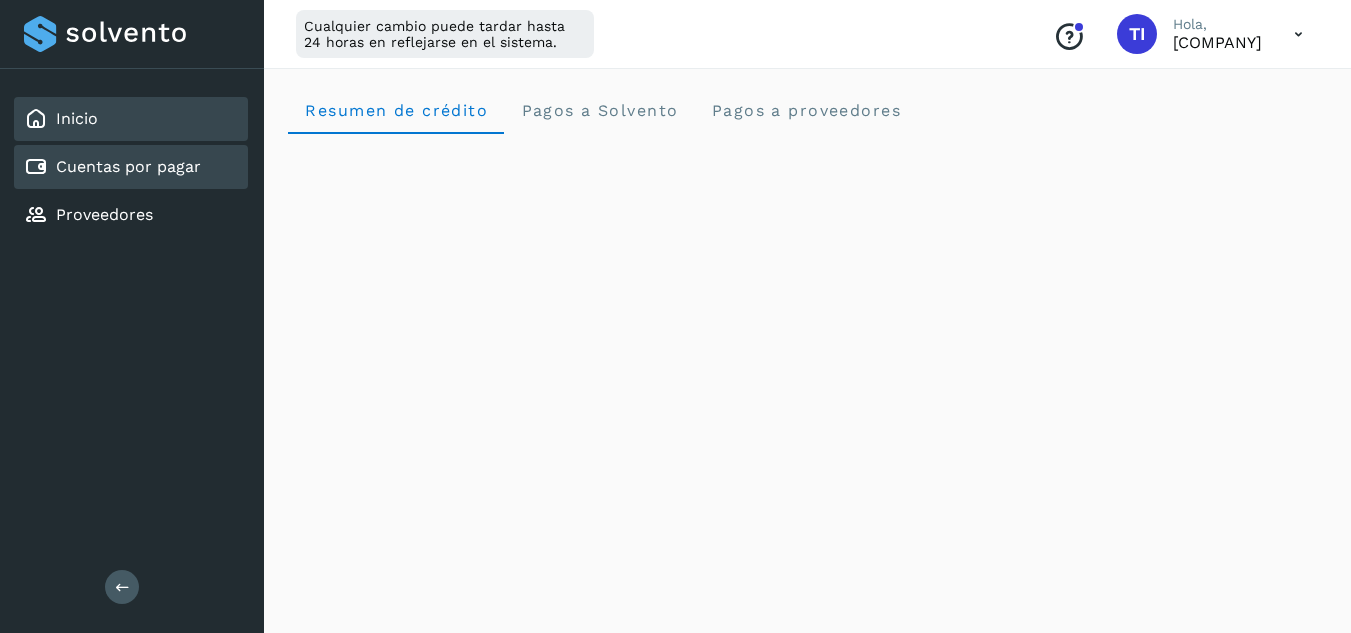 click on "Cuentas por pagar" at bounding box center [128, 166] 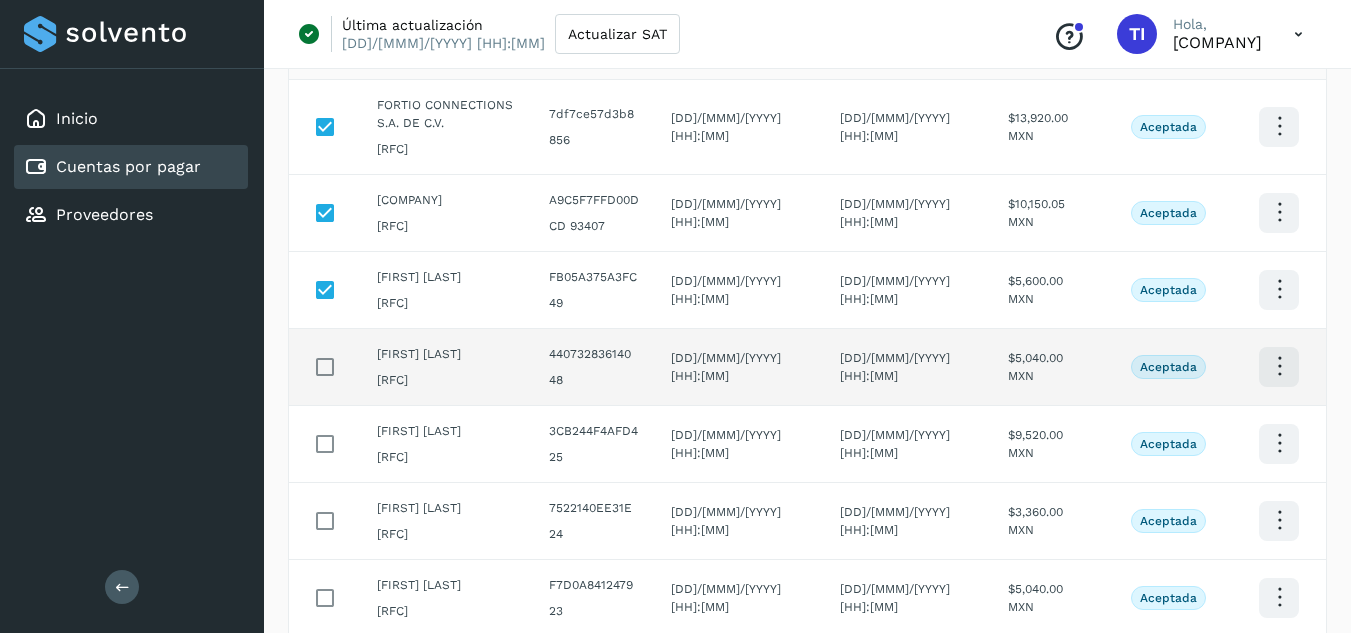 scroll, scrollTop: 200, scrollLeft: 0, axis: vertical 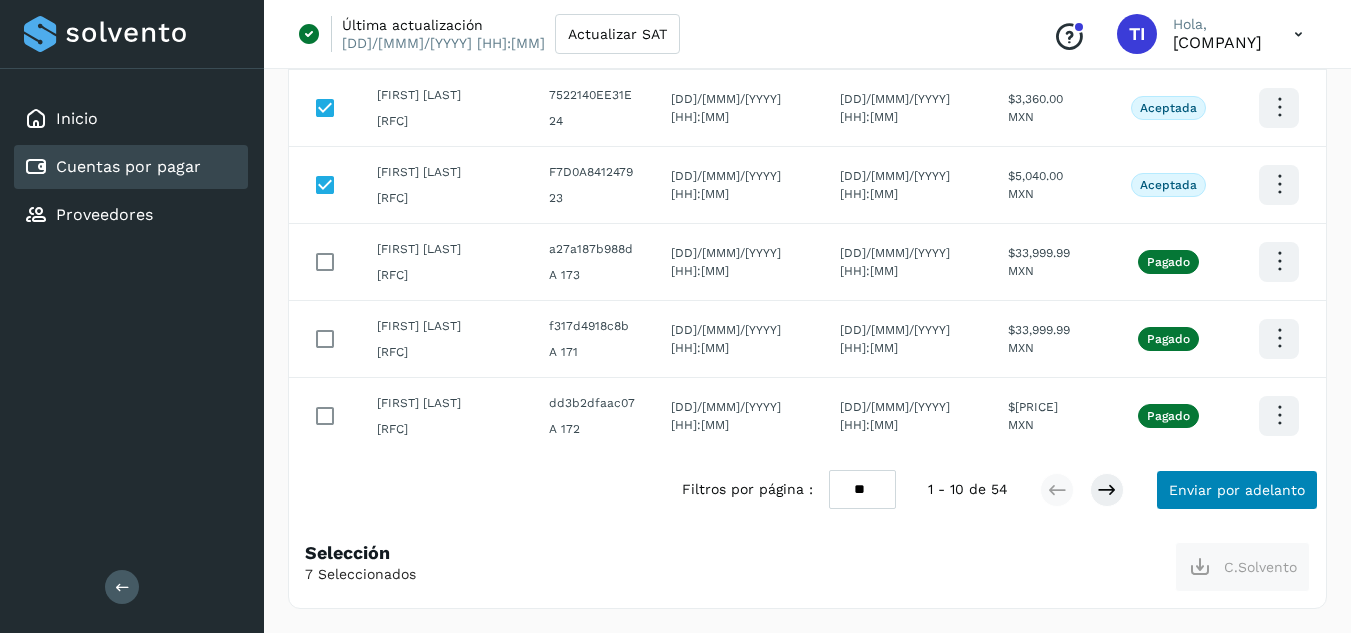 click on "Enviar por adelanto" 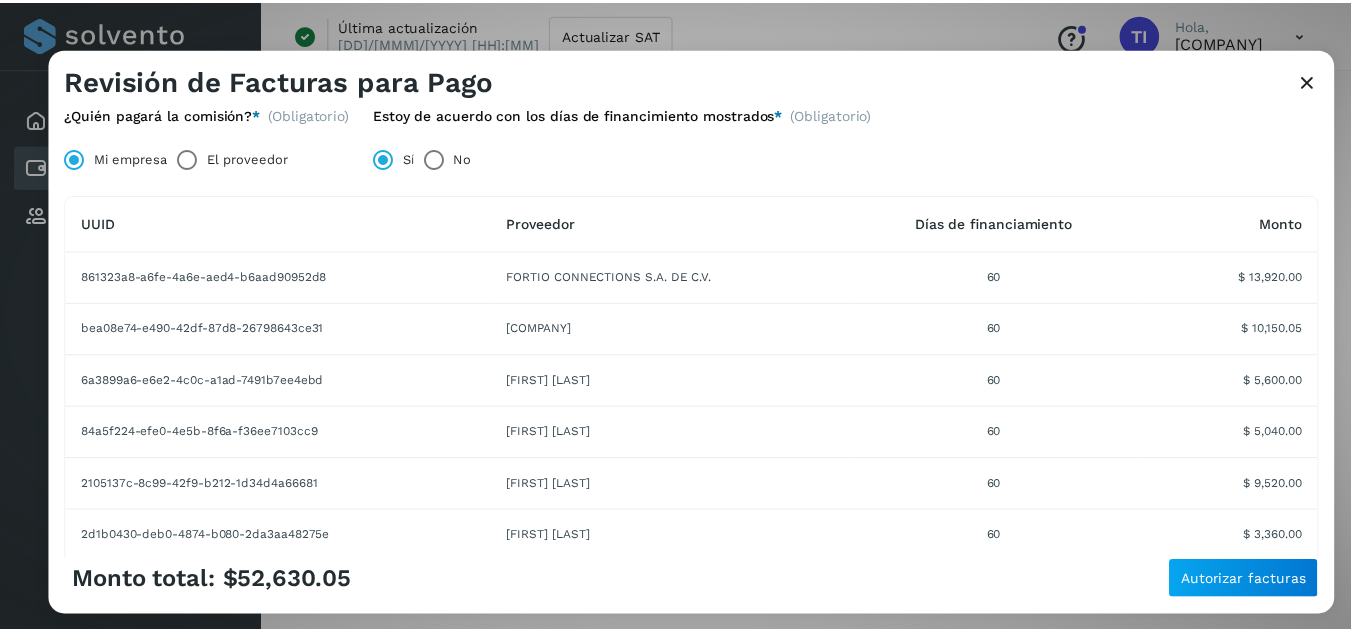 scroll, scrollTop: 290, scrollLeft: 0, axis: vertical 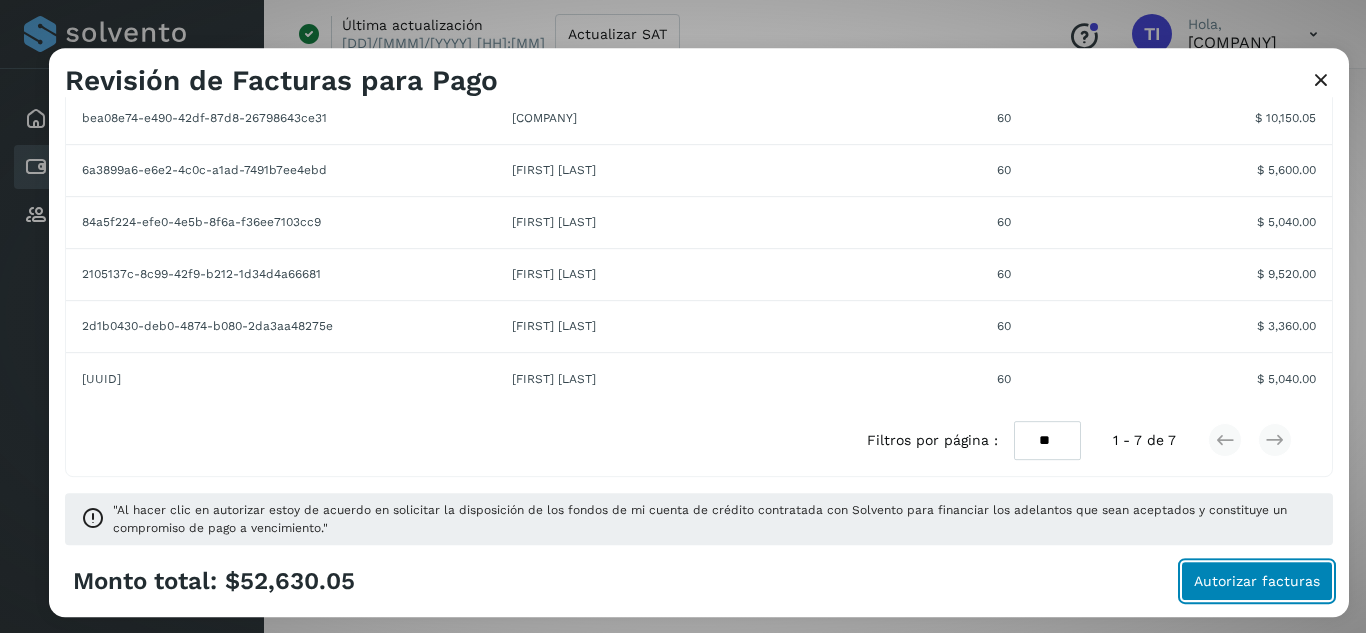 click on "Autorizar facturas" 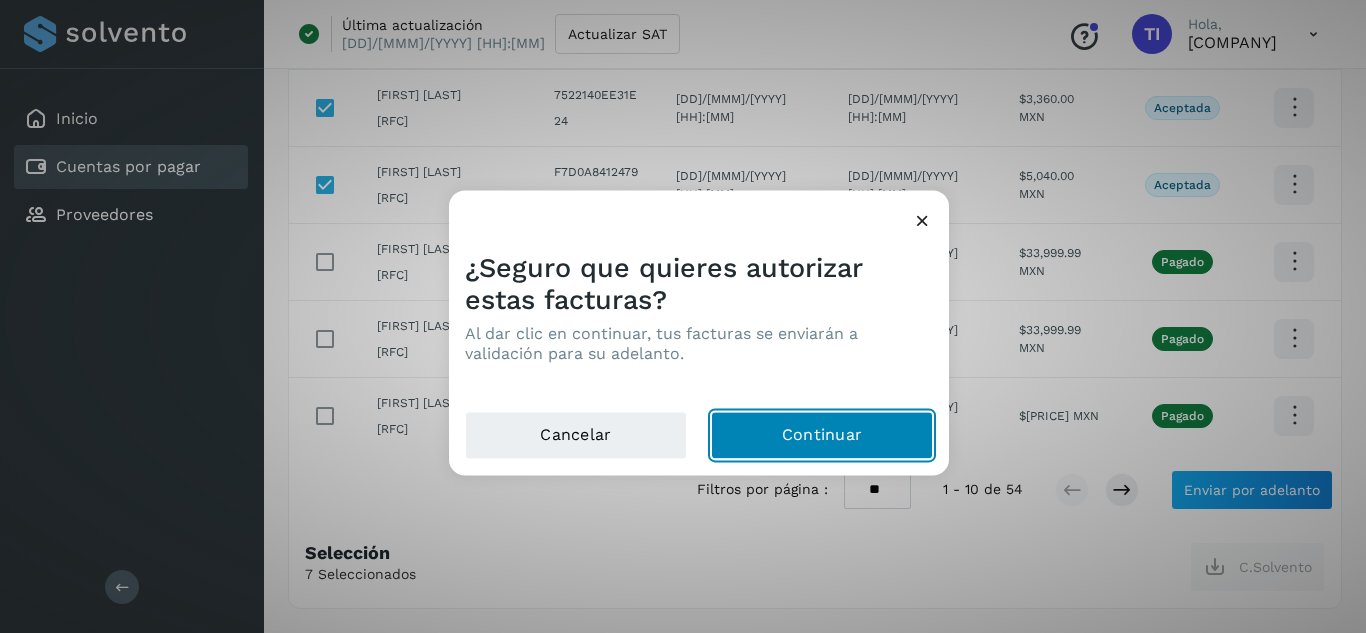 click on "Continuar" 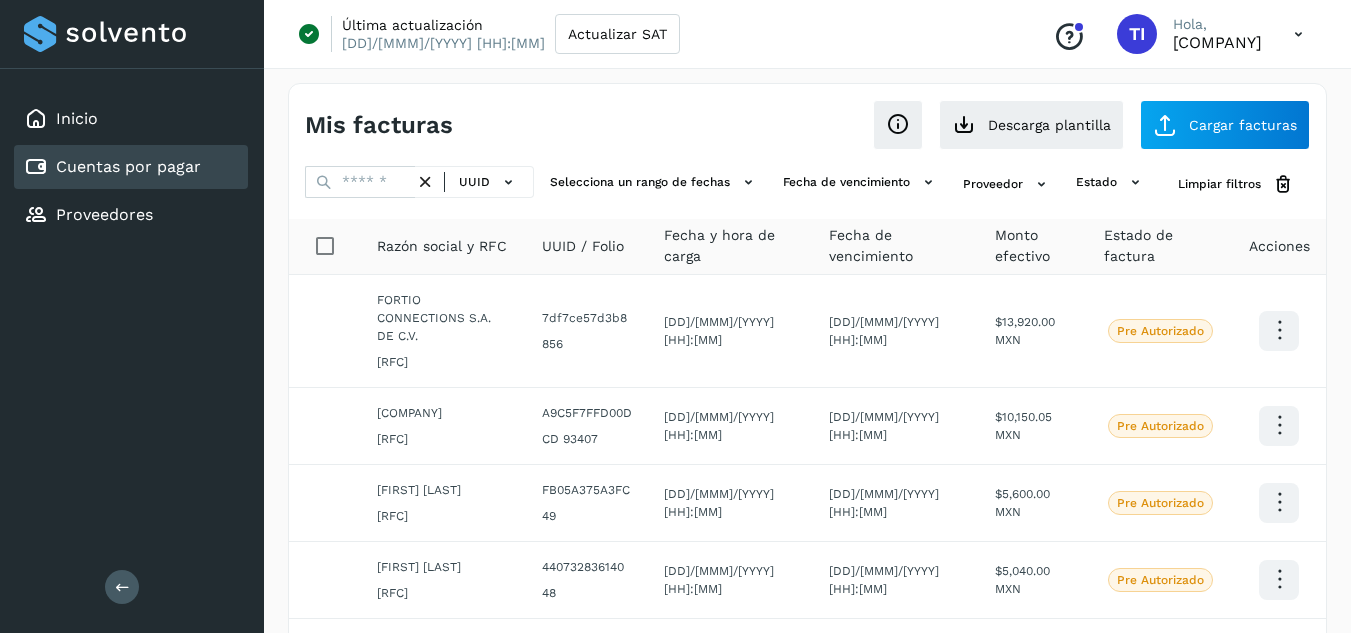 scroll, scrollTop: 0, scrollLeft: 0, axis: both 